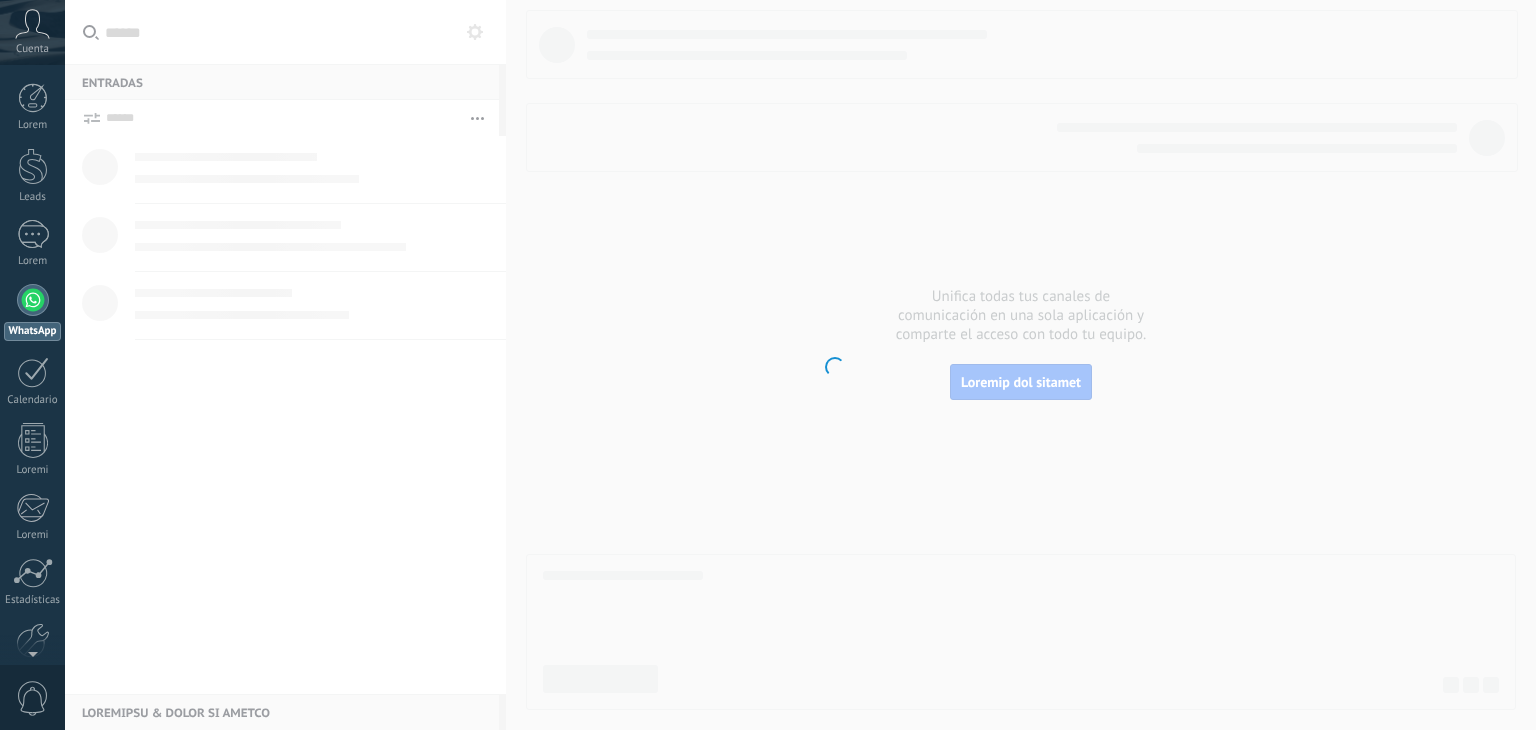 scroll, scrollTop: 0, scrollLeft: 0, axis: both 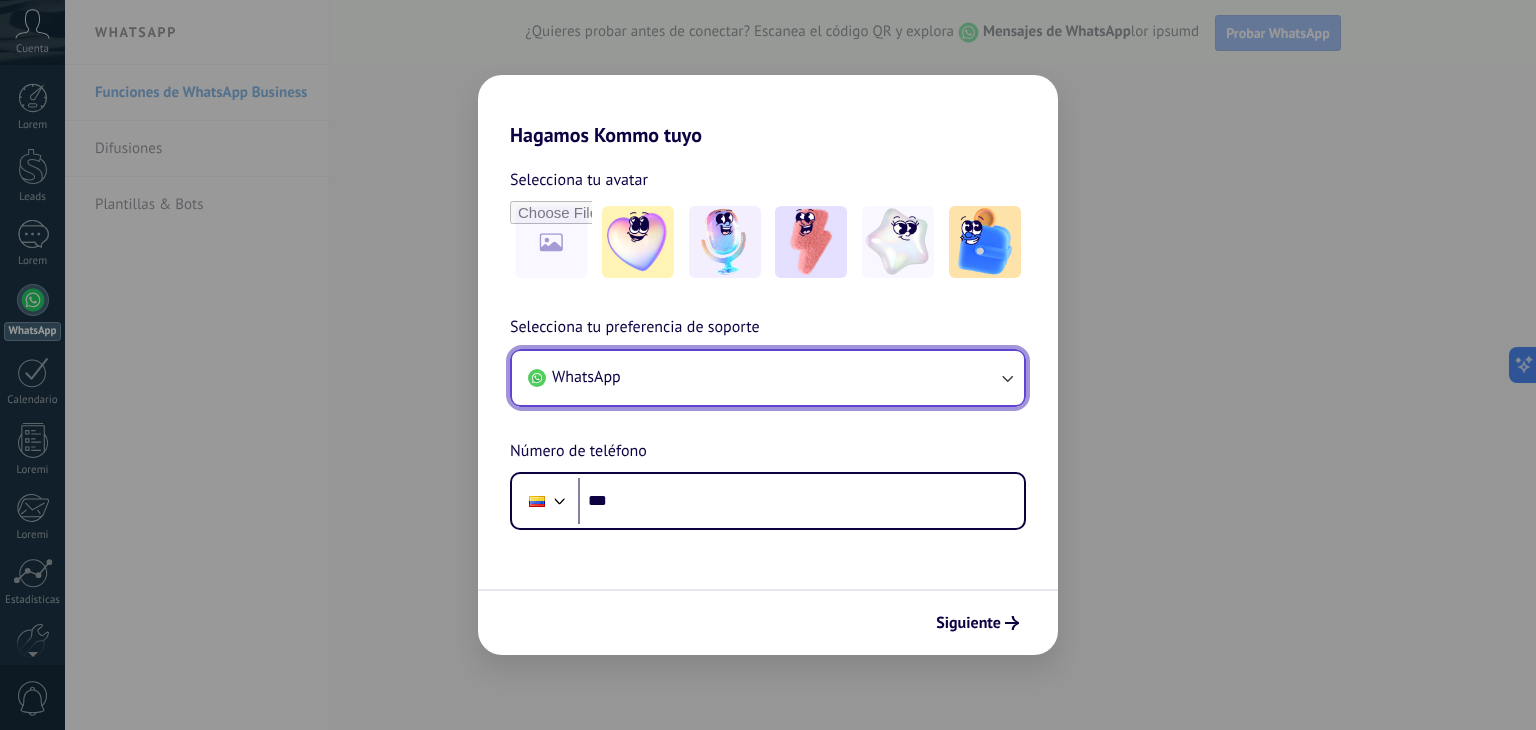 click on "WhatsApp" at bounding box center (768, 378) 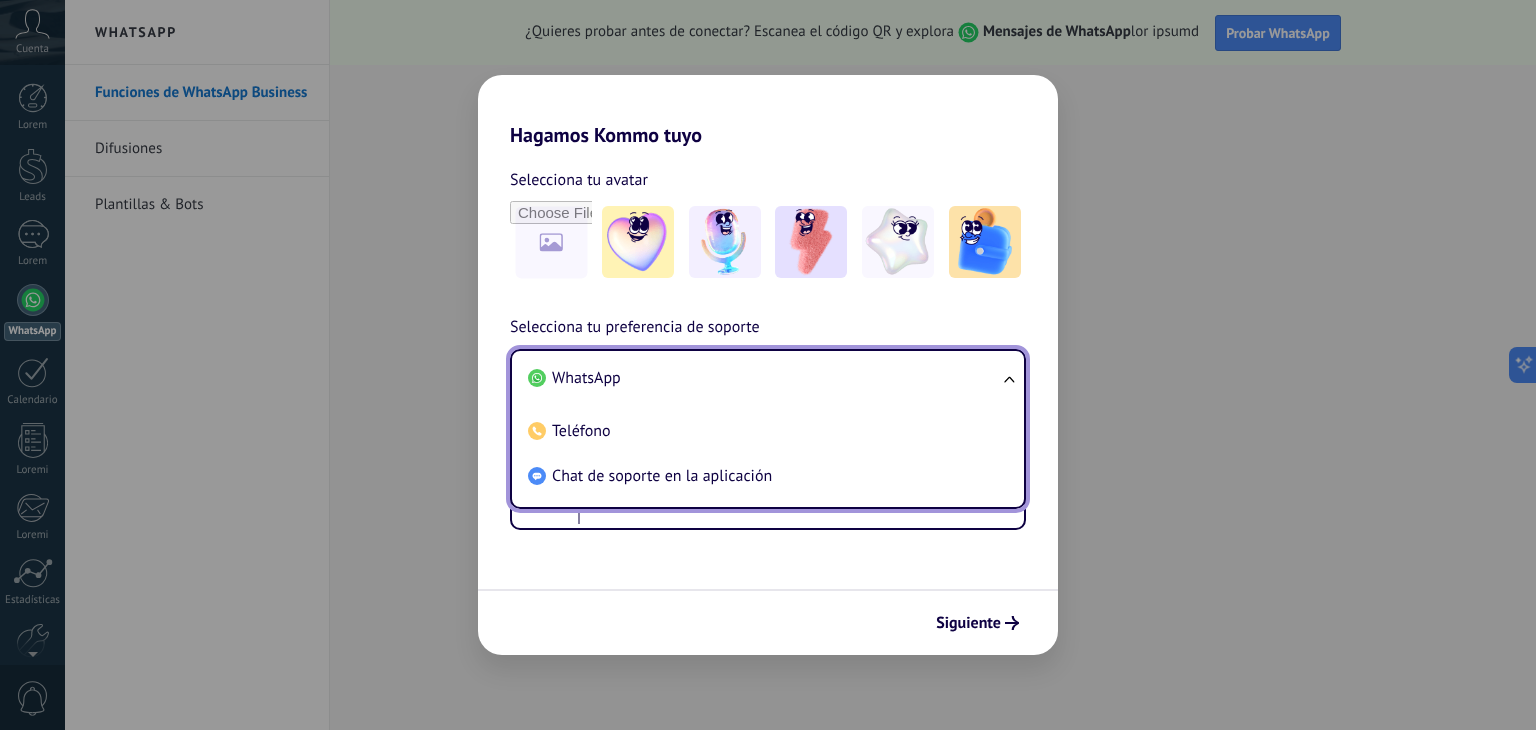 click on "WhatsApp" at bounding box center (764, 378) 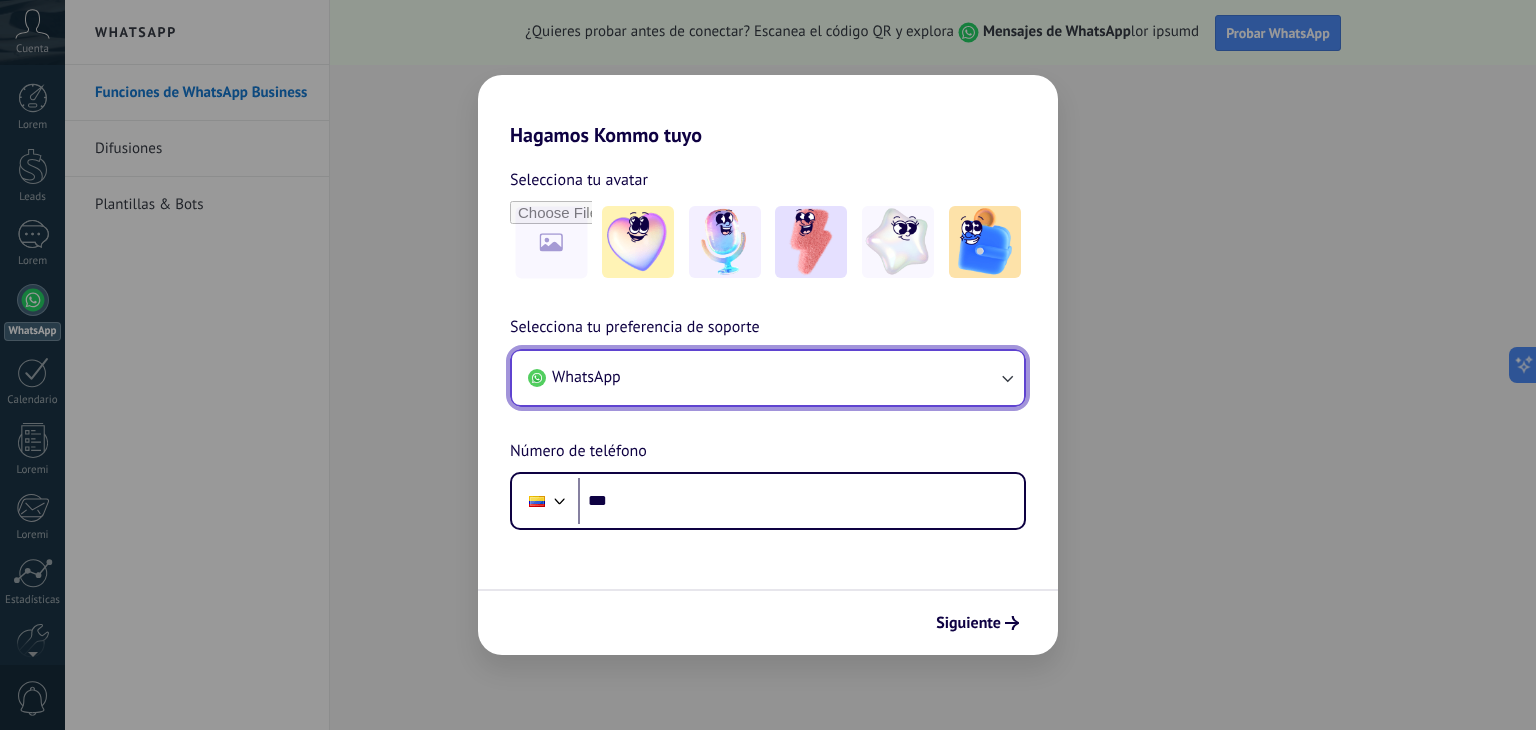 click on "WhatsApp" at bounding box center (768, 378) 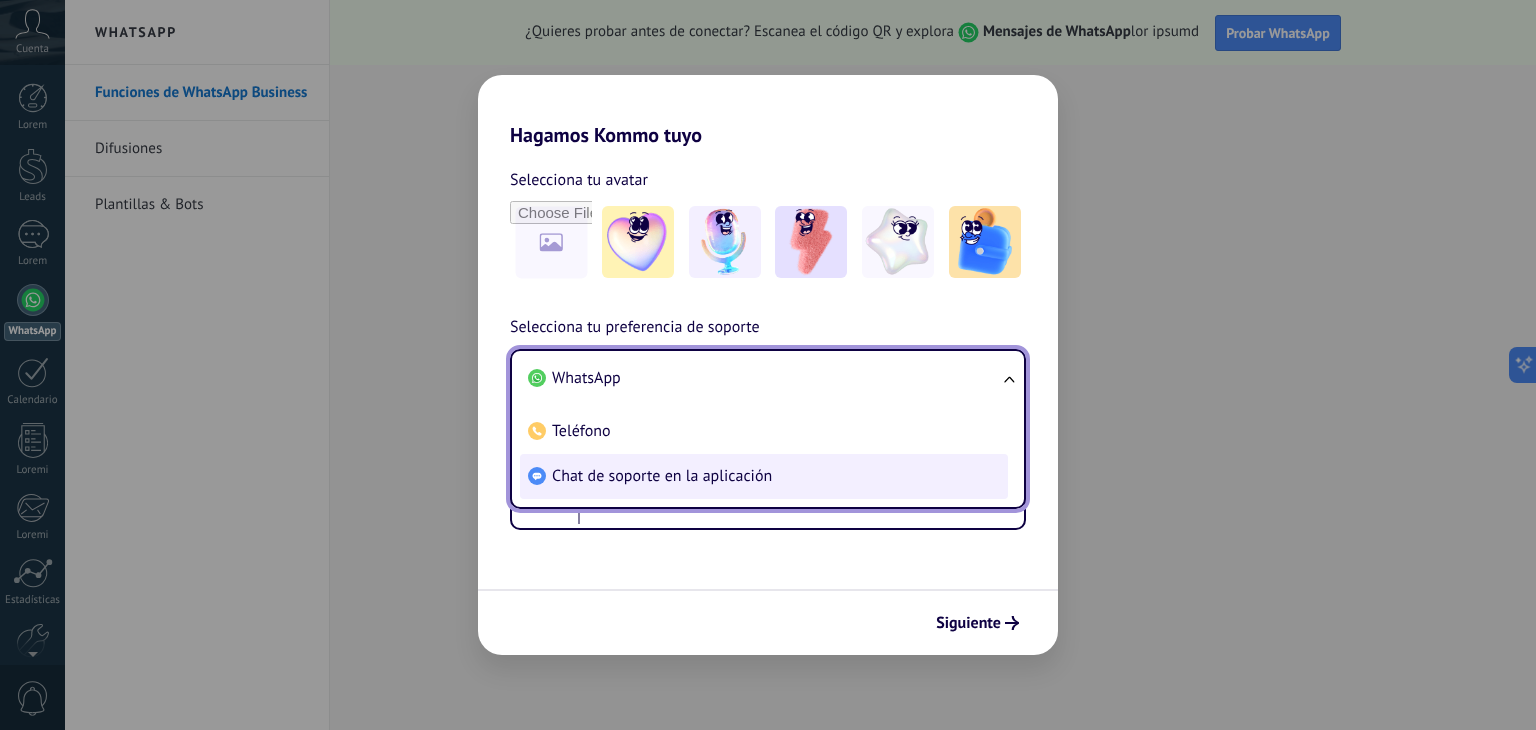 click on "Chat de soporte en la aplicación" at bounding box center [586, 378] 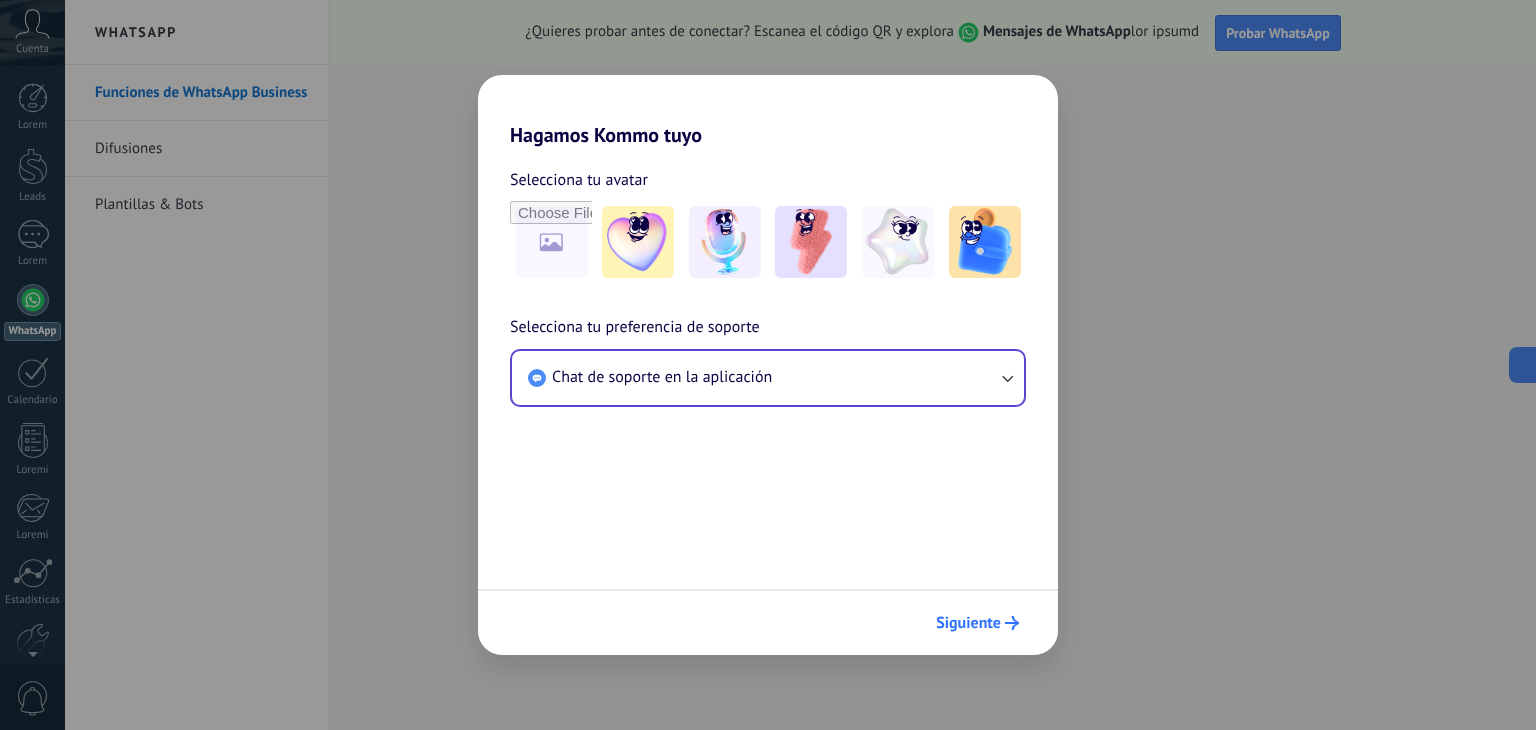 click on "Siguiente" at bounding box center (977, 623) 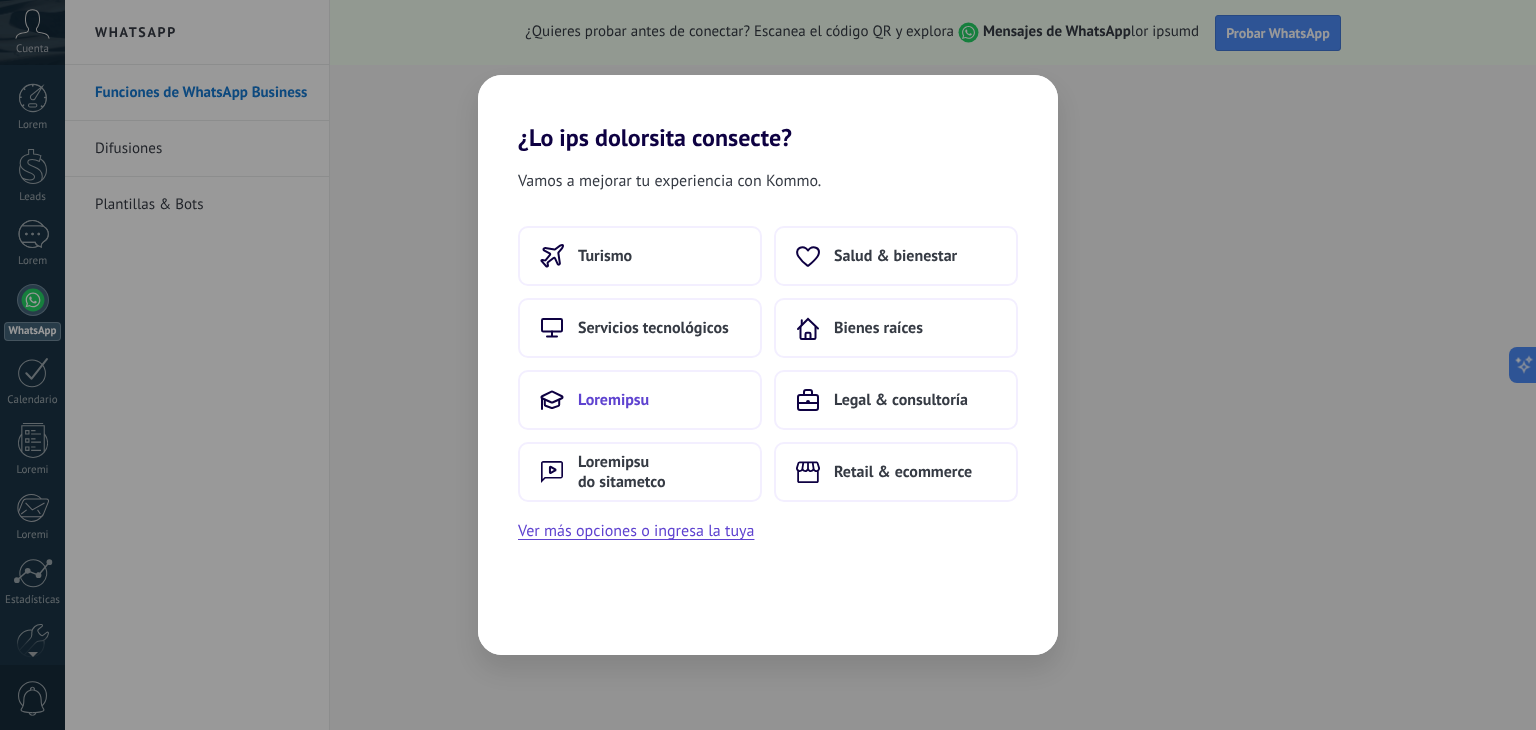 click on "Loremipsu" at bounding box center [640, 400] 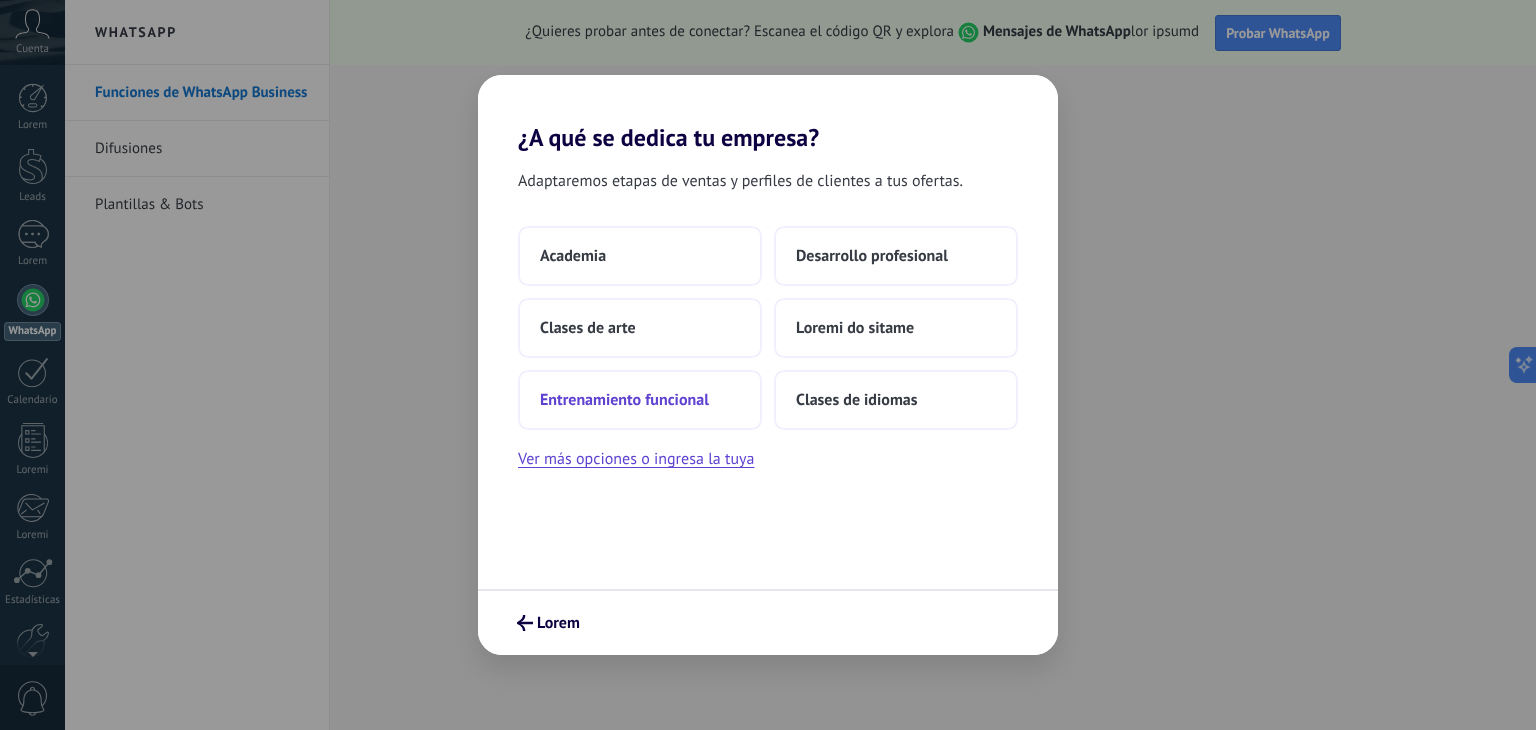 click on "Entrenamiento funcional" at bounding box center (573, 256) 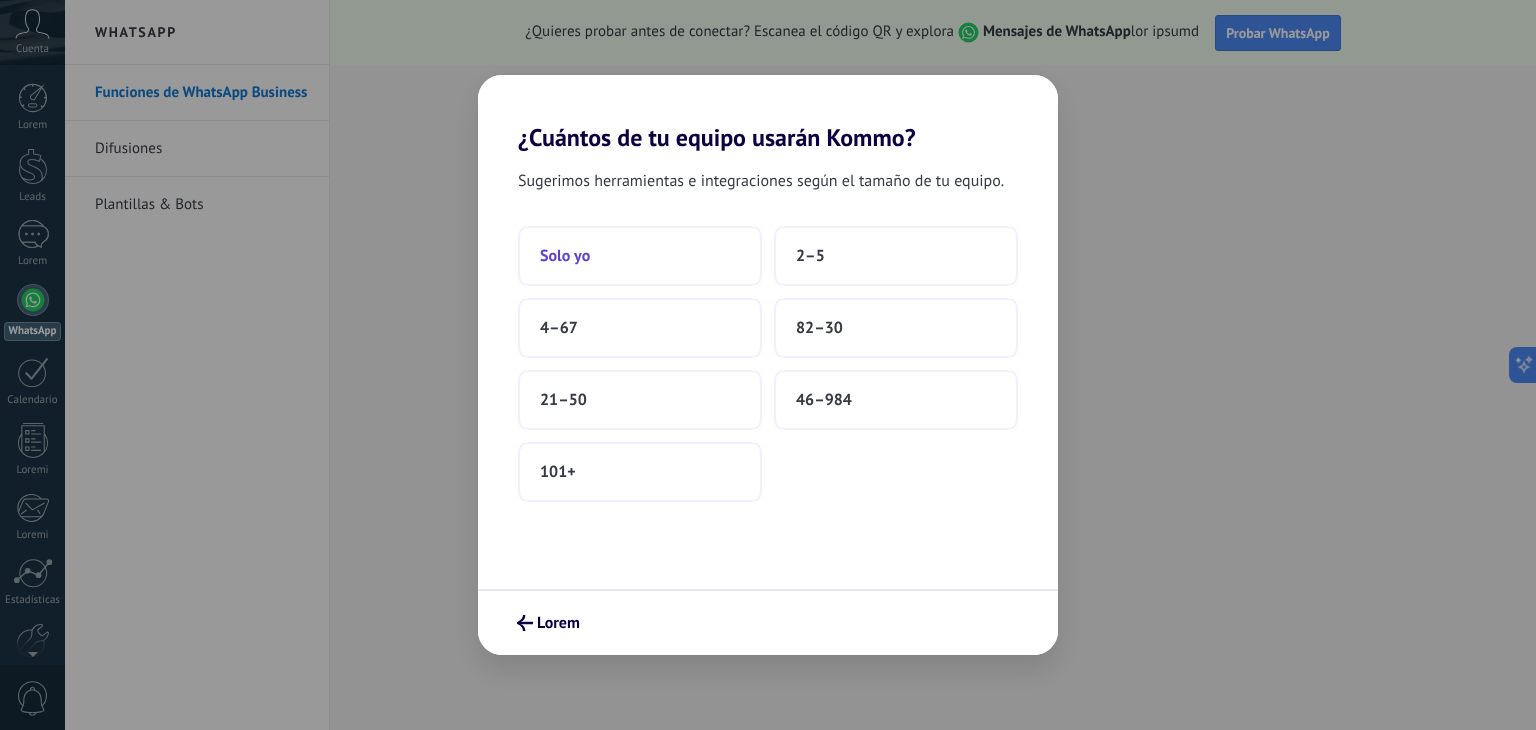 click on "Solo yo" at bounding box center [640, 256] 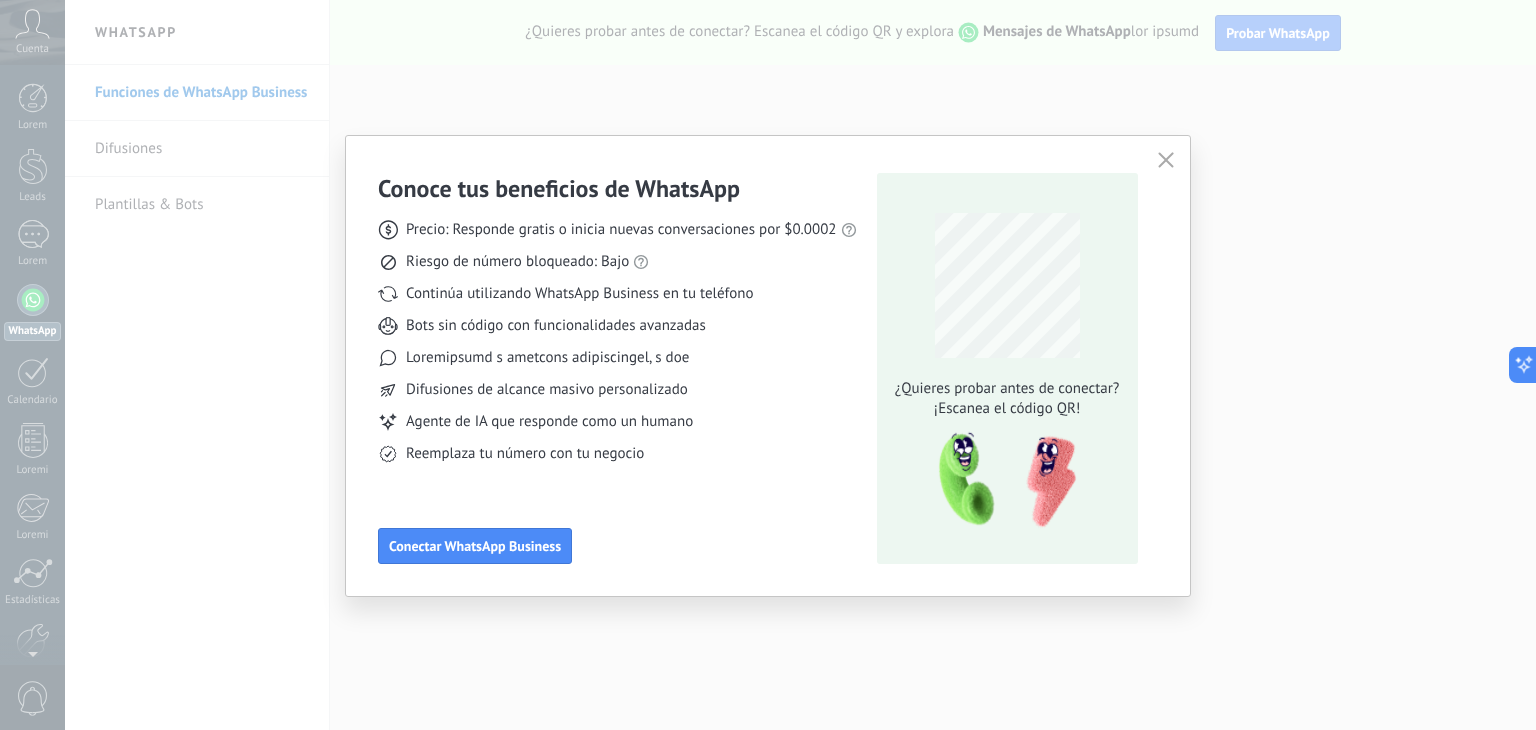 click at bounding box center [1166, 160] 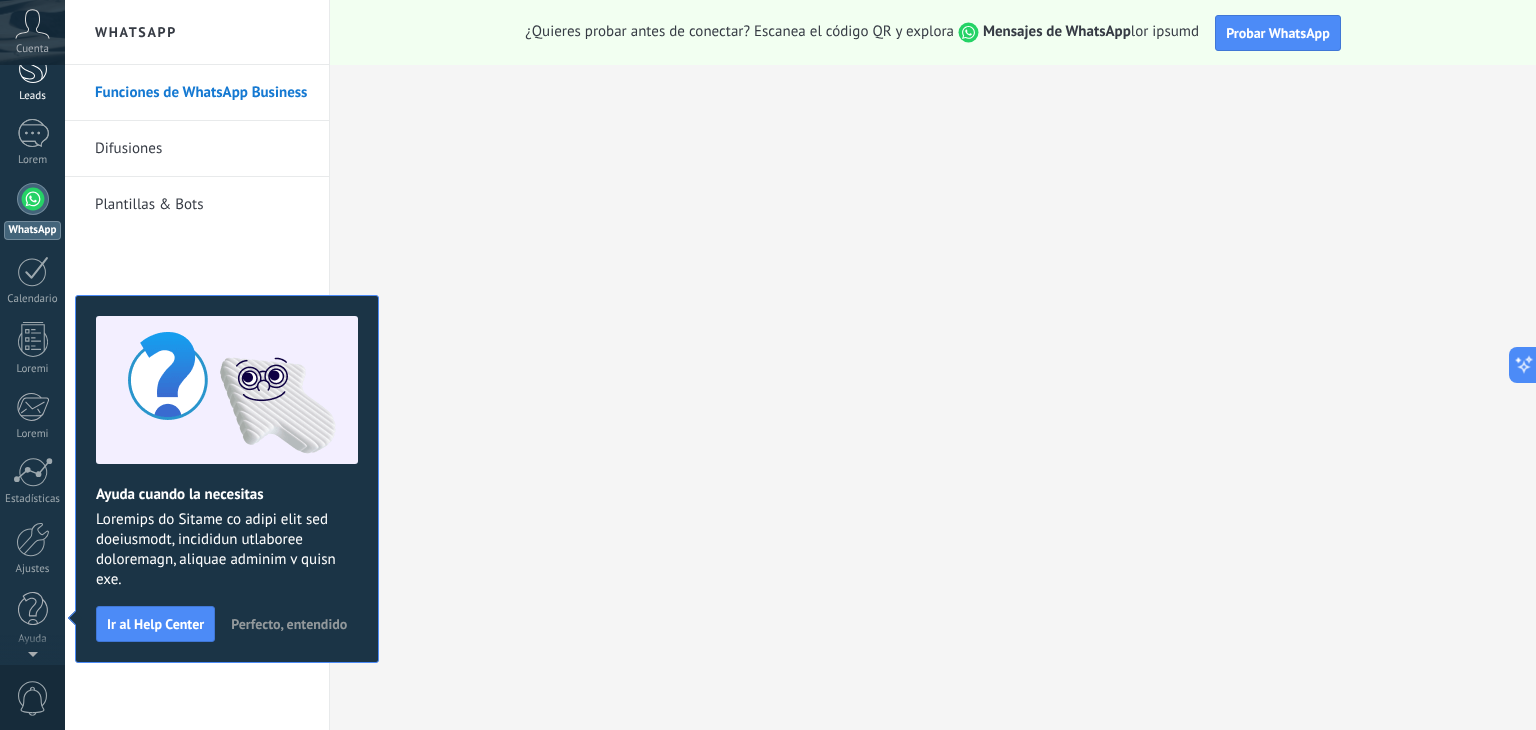 scroll, scrollTop: 0, scrollLeft: 0, axis: both 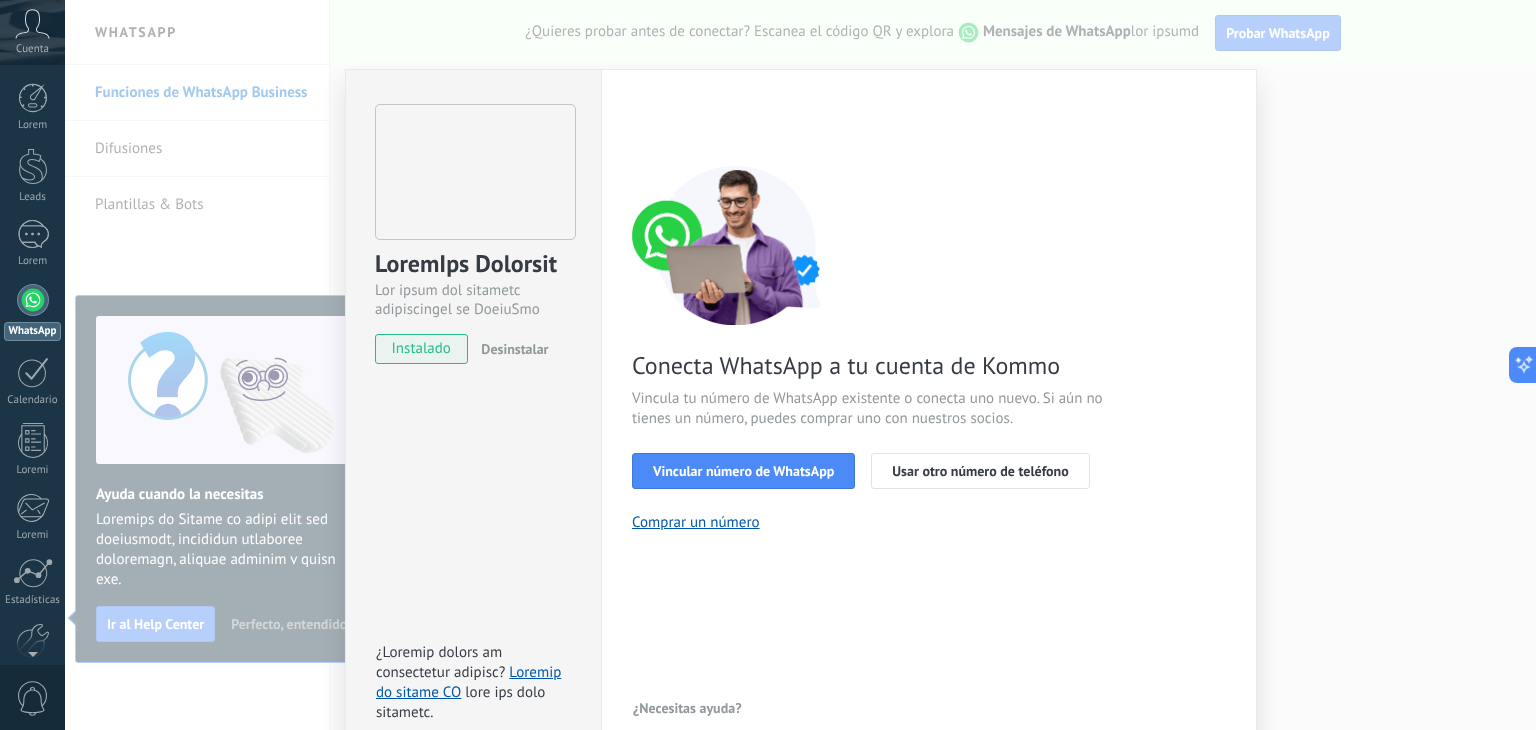click on "WhatsApp Business Más leads con potentes herramientas de WhatsApp instalado Desinstalar ¿Quieres probar la integración primero?   Escanea el código QR   para ver cómo funciona. Configuraciones Autorizaciones This tab logs the users who have granted integration access to this account. If you want to to remove a user's ability to send requests to the account on behalf of this integration, you can revoke access. If access is revoked from all users, the integration will stop working. This app is installed, but no one has given it access yet. WhatsApp Cloud API más _:   Guardar  < Volver 1 Seleccionar aplicación 2 Conectar Facebook  3 Finalizar configuración Conecta WhatsApp a tu cuenta de Kommo Vincula tu número de WhatsApp existente o conecta uno nuevo. Si aún no tienes un número, puedes comprar uno con nuestros socios. Vincular número de WhatsApp Usar otro número de teléfono Comprar un número ¿Necesitas ayuda?" at bounding box center [800, 365] 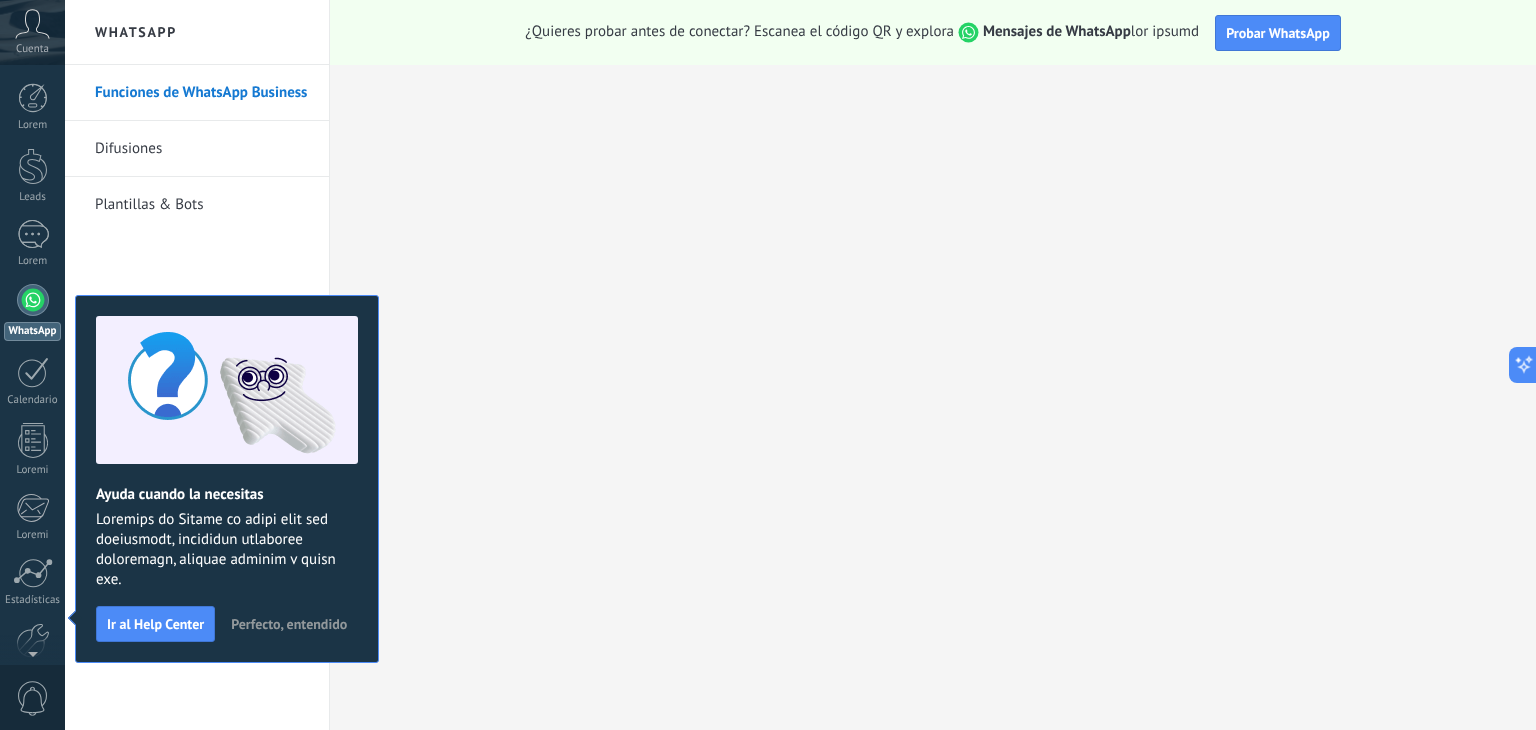 click at bounding box center (32, 24) 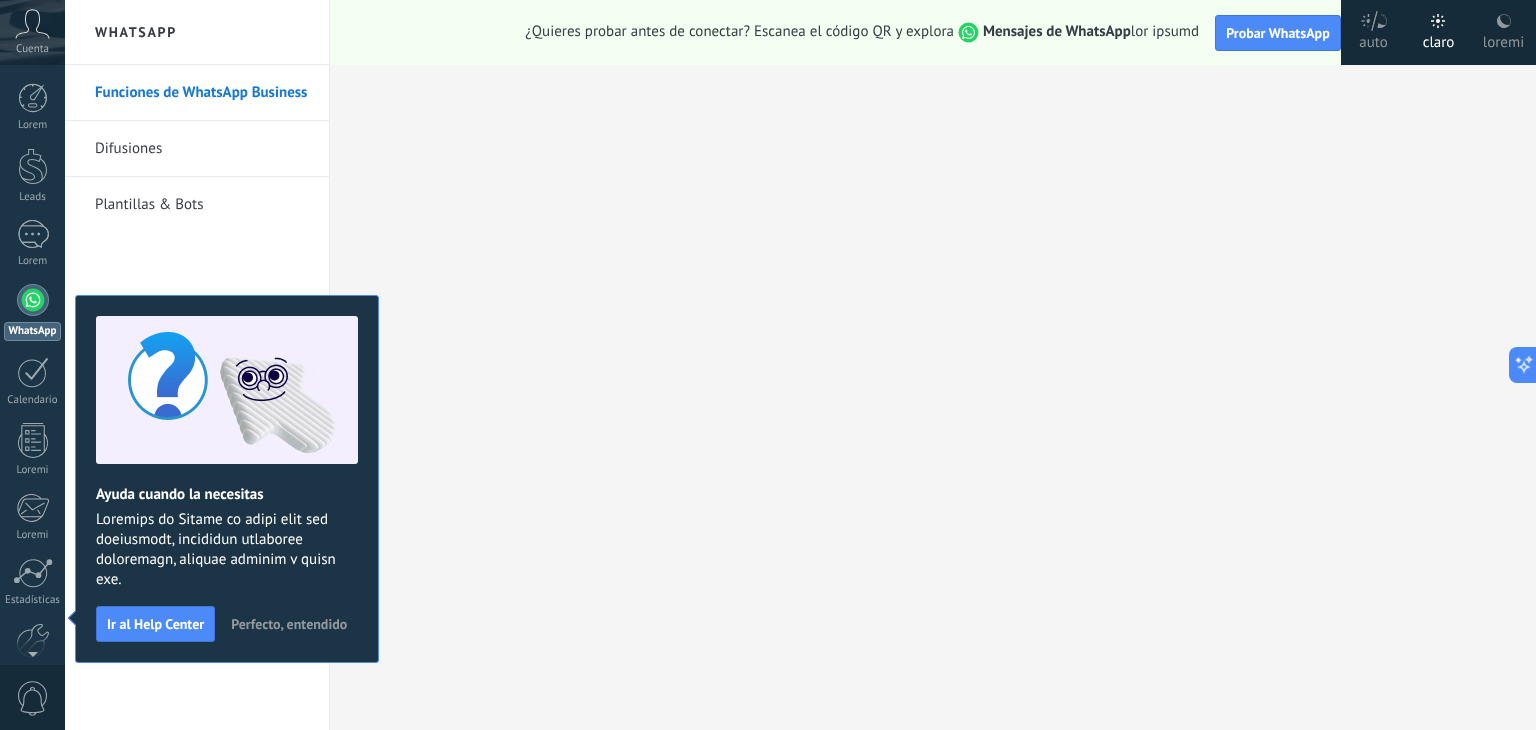 click on "Perfecto, entendido" at bounding box center [289, 624] 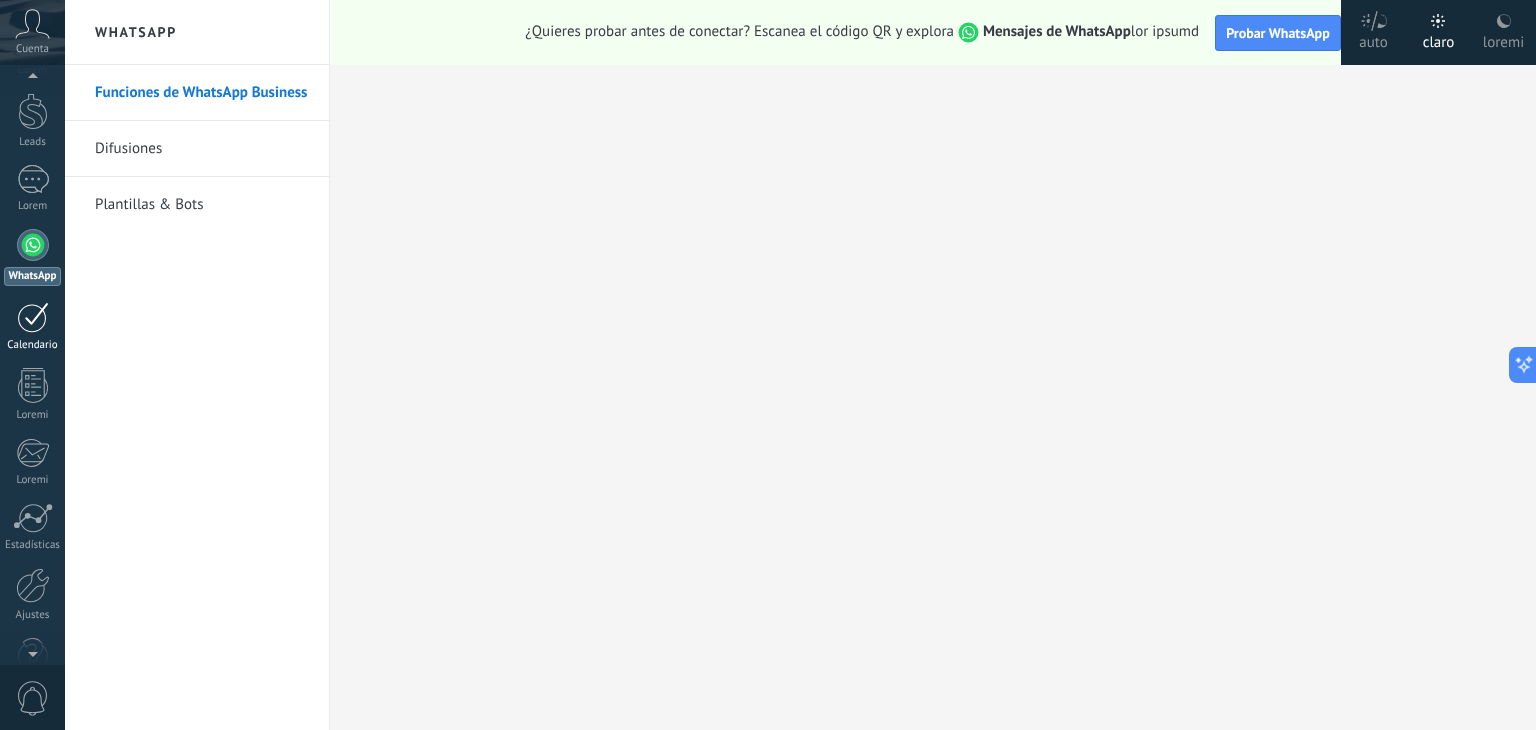 scroll, scrollTop: 0, scrollLeft: 0, axis: both 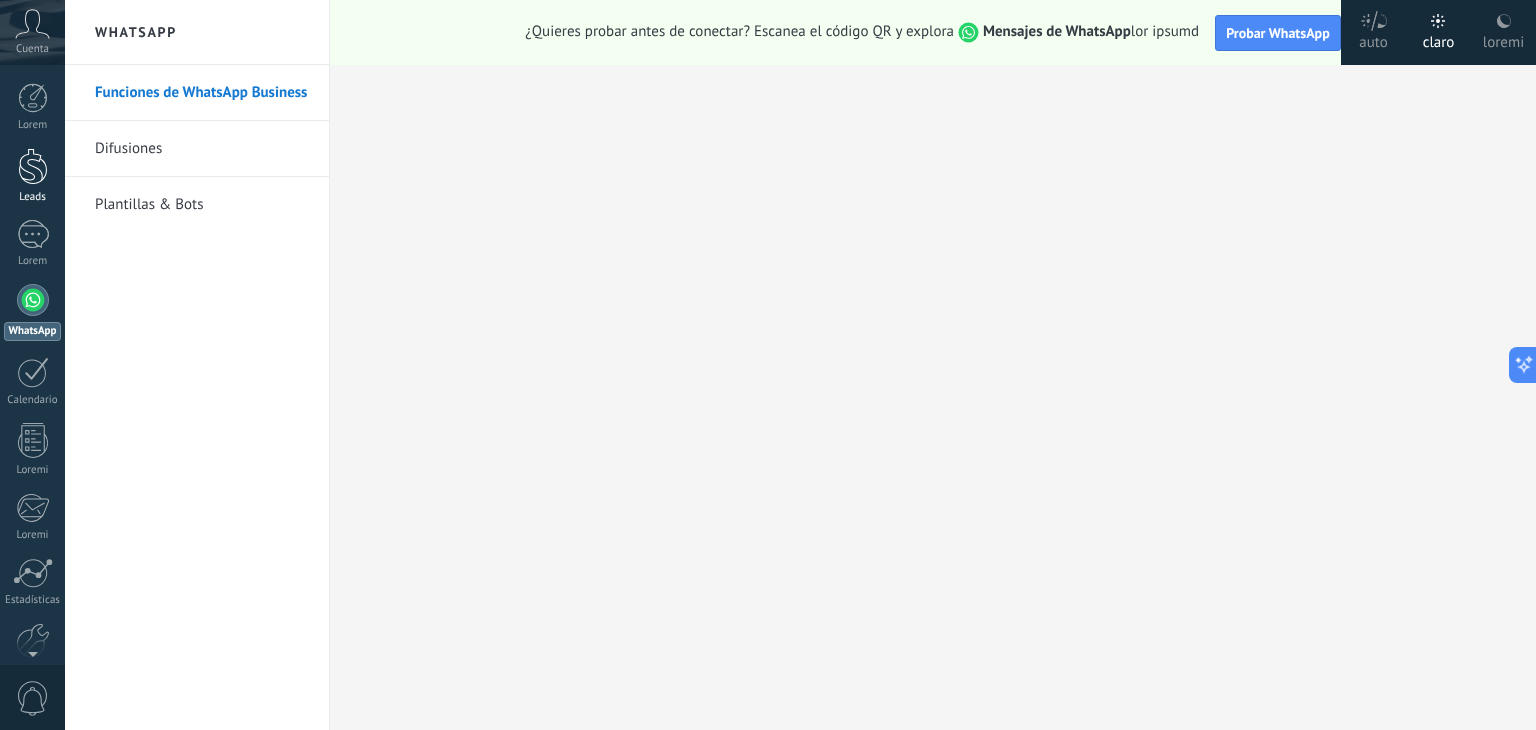 click at bounding box center (33, 166) 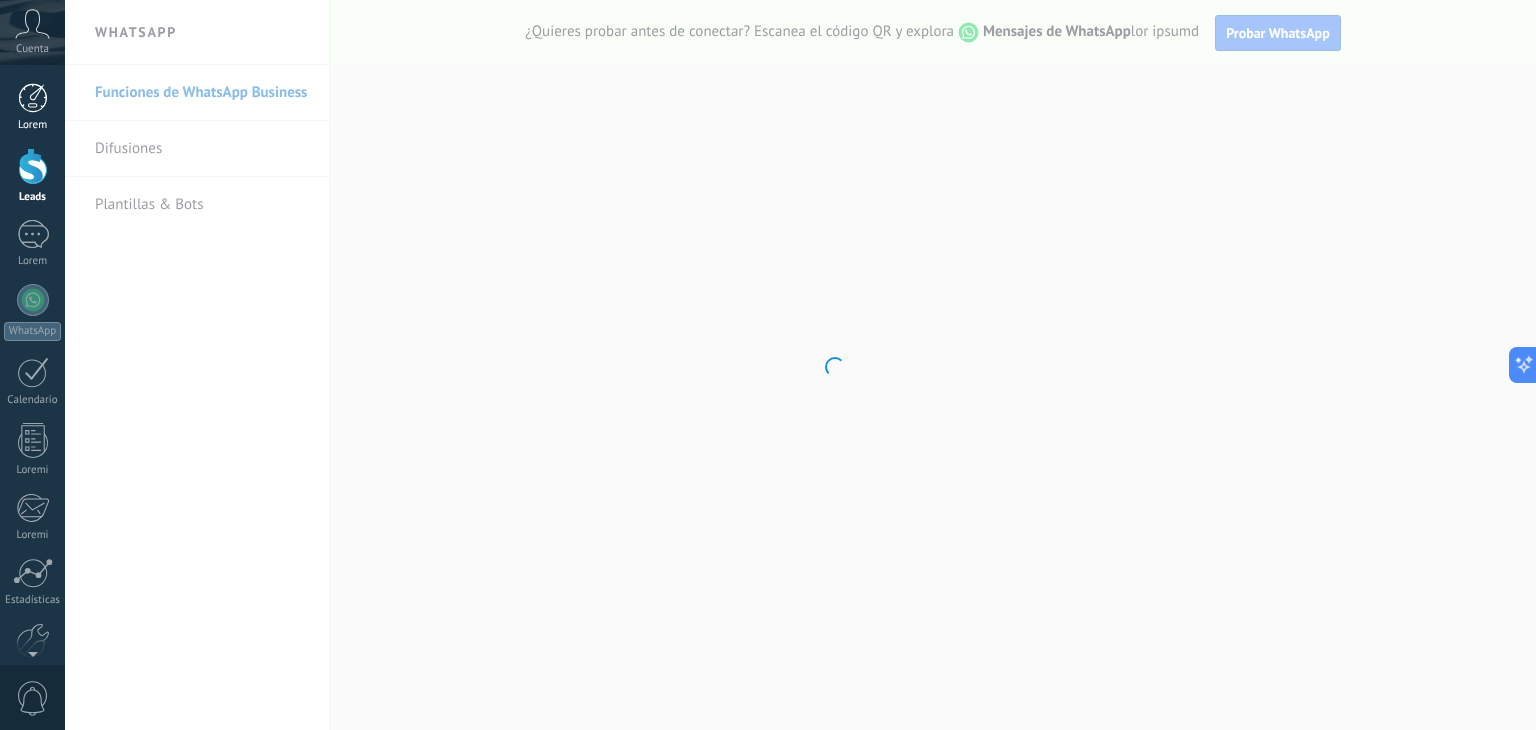 click on "Lorem" at bounding box center (32, 107) 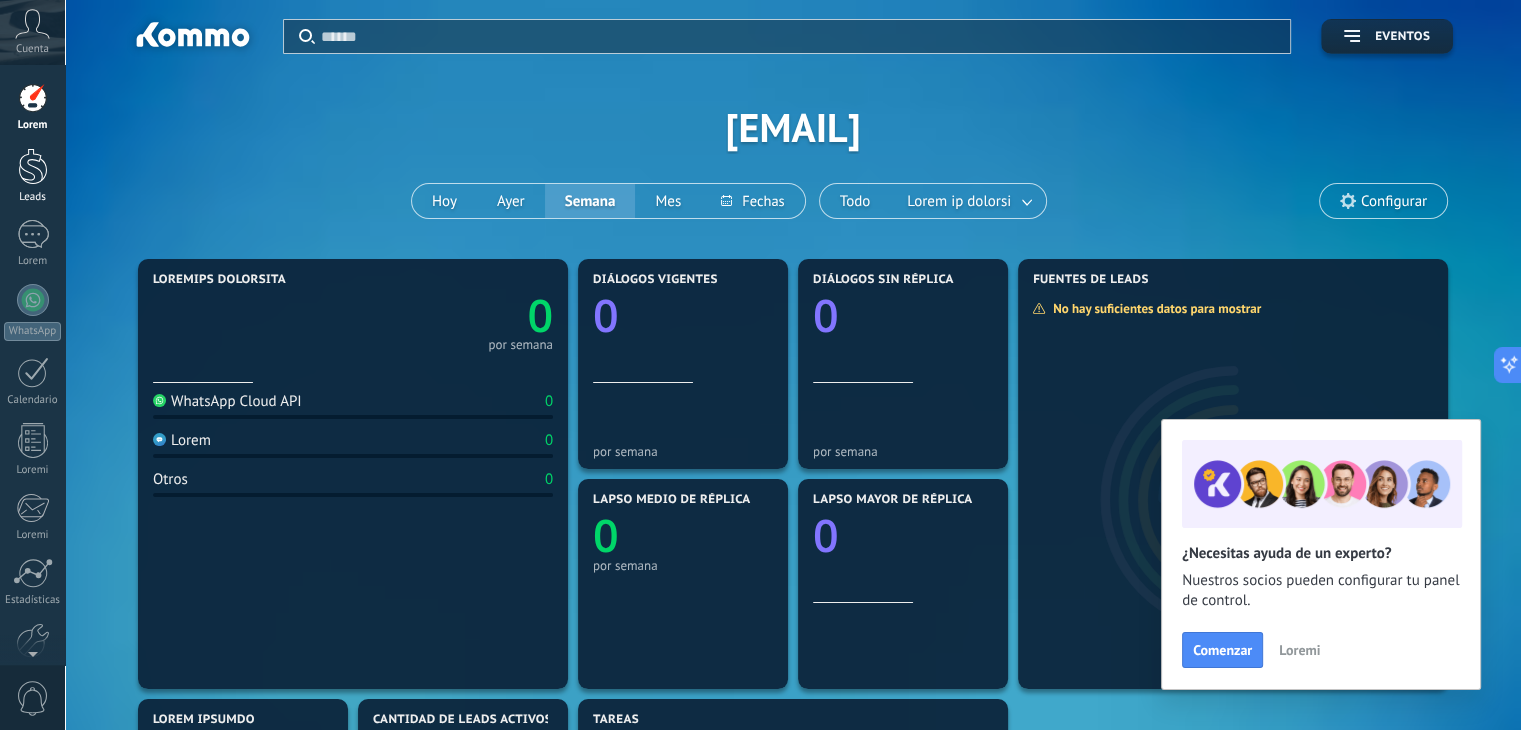 click at bounding box center [33, 166] 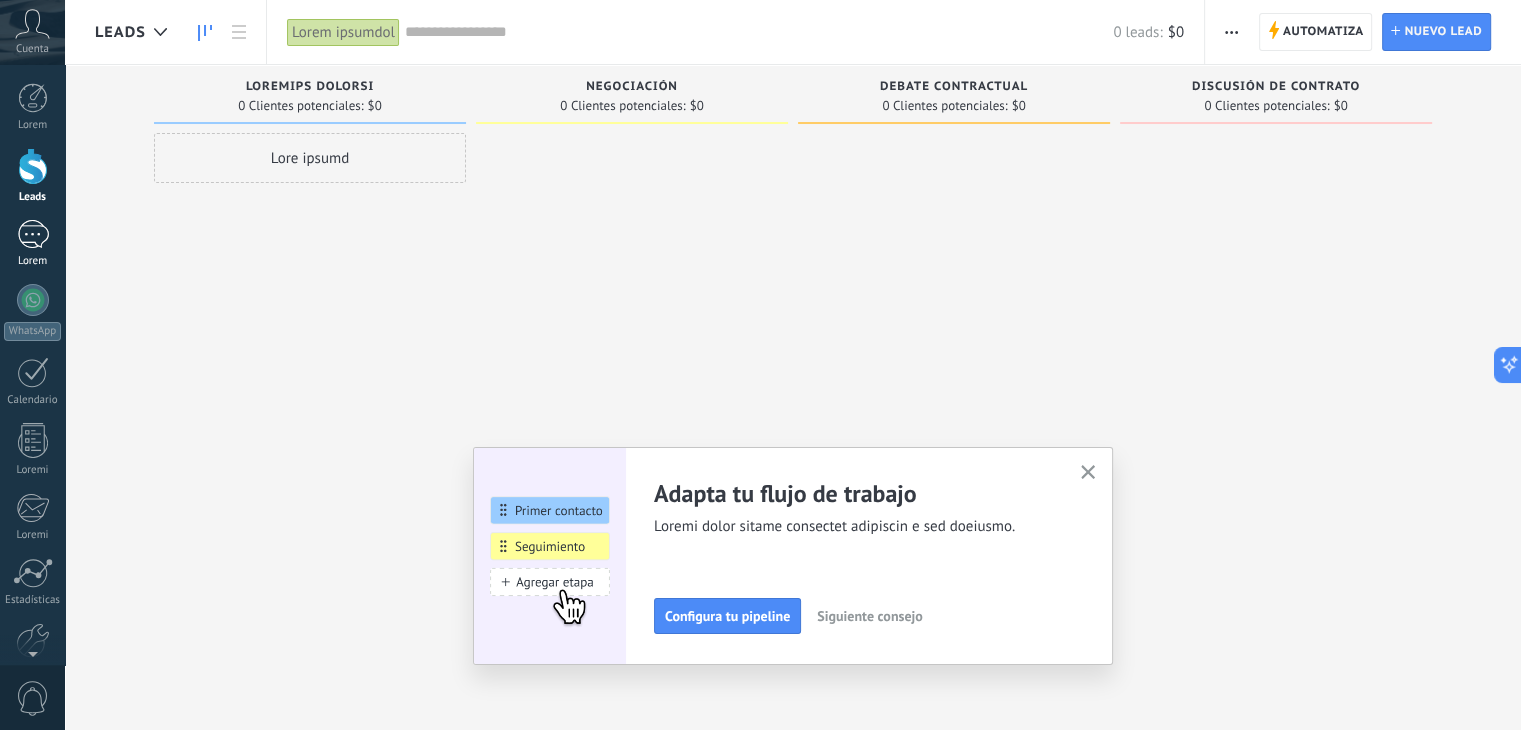 click at bounding box center (33, 234) 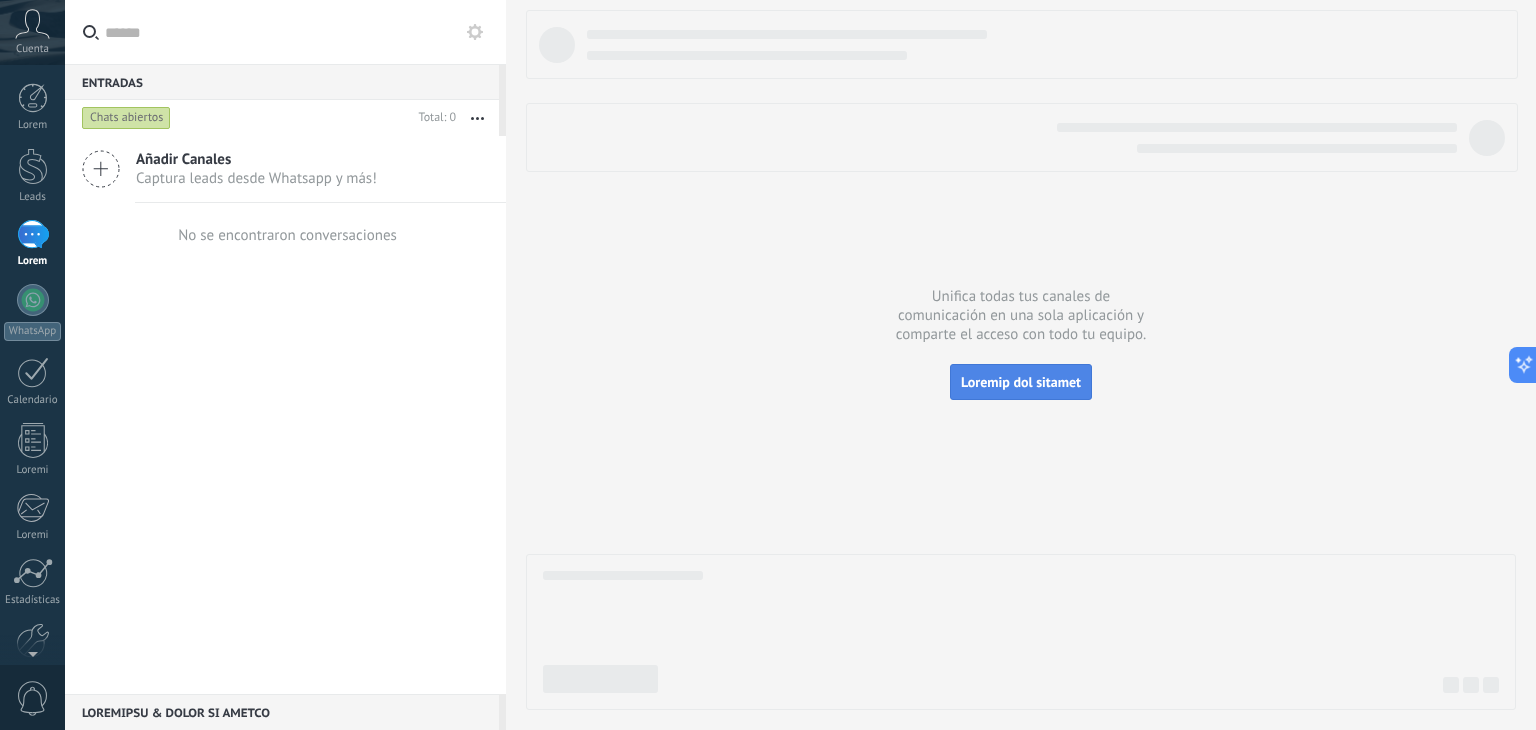 click on "Loremip dol sitamet" at bounding box center [1021, 382] 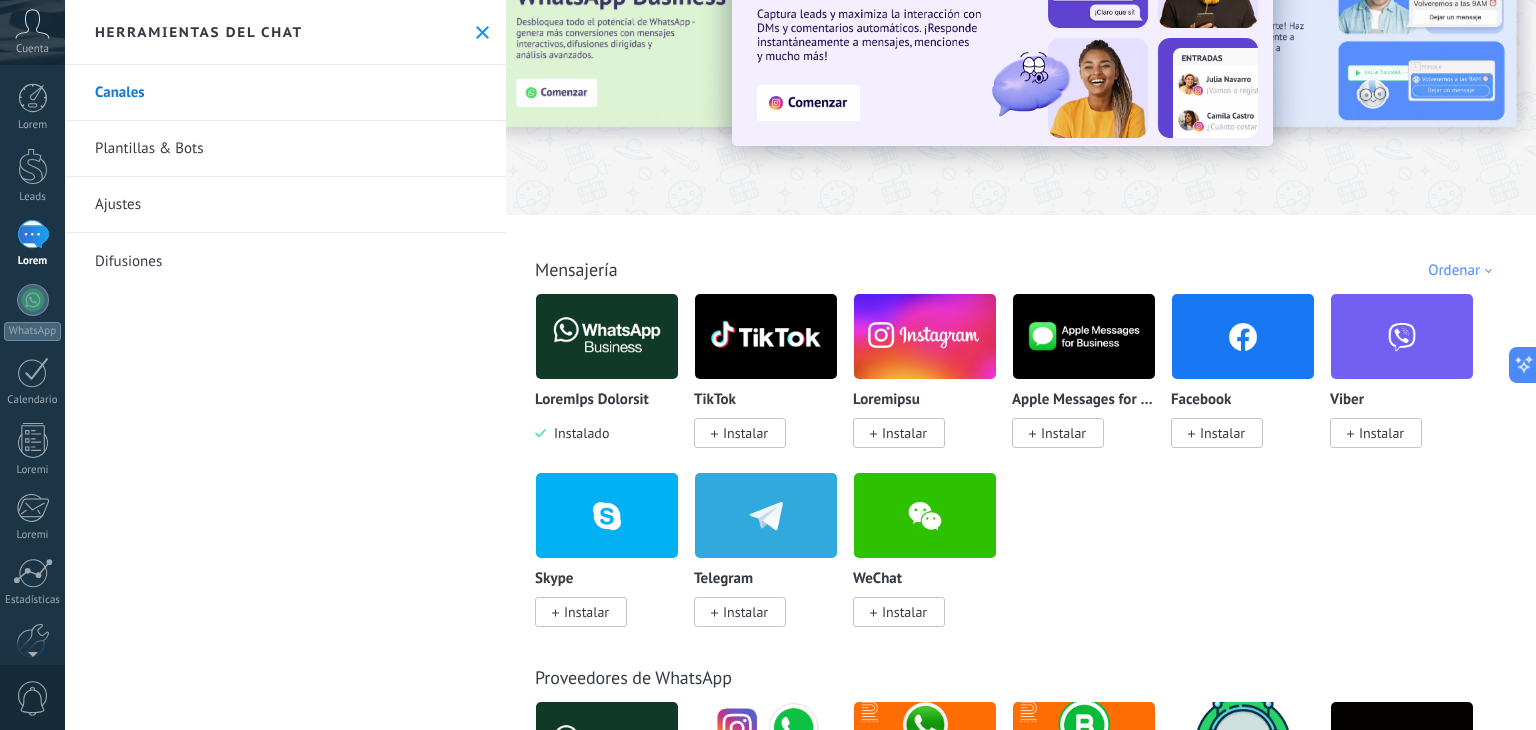 scroll, scrollTop: 116, scrollLeft: 0, axis: vertical 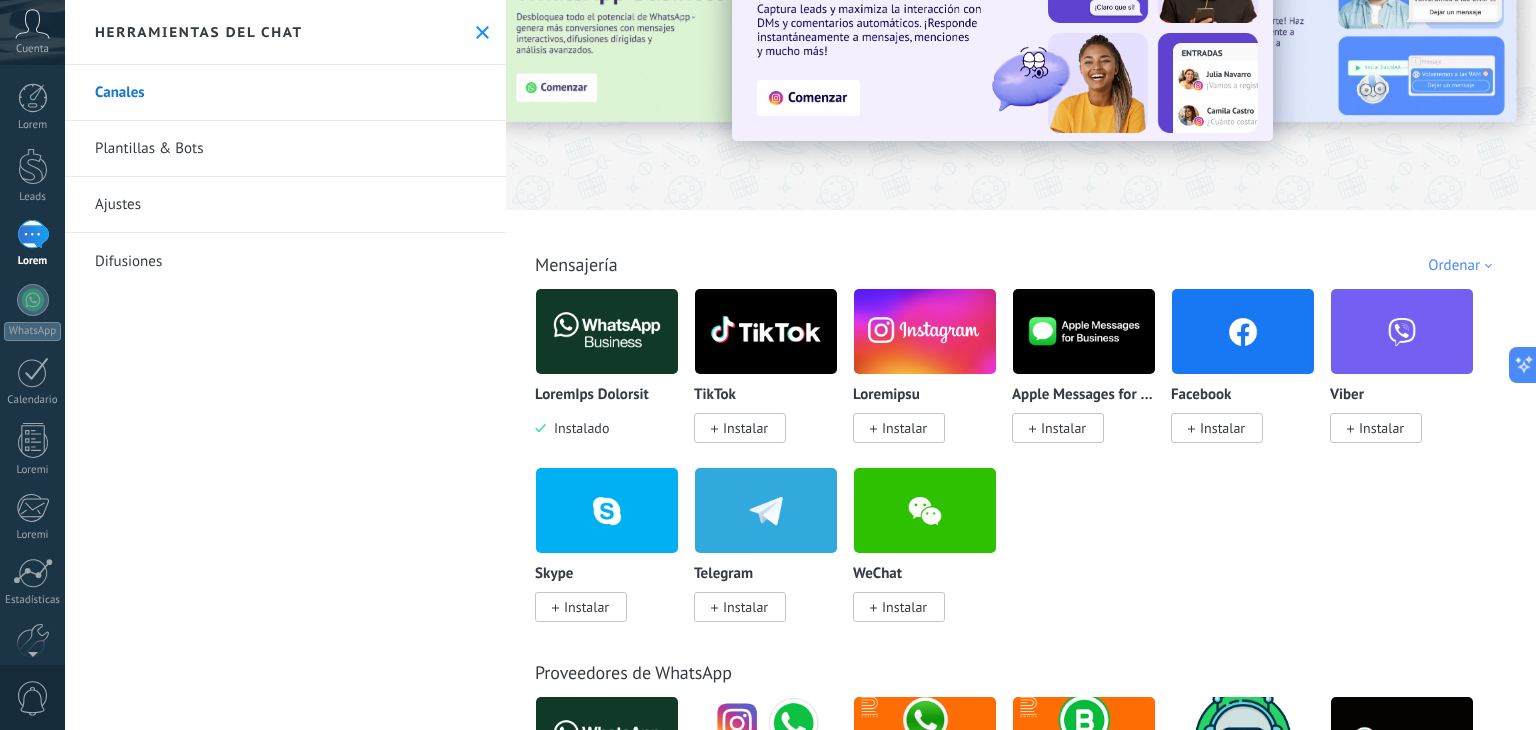 click on "Instalar" at bounding box center (904, 428) 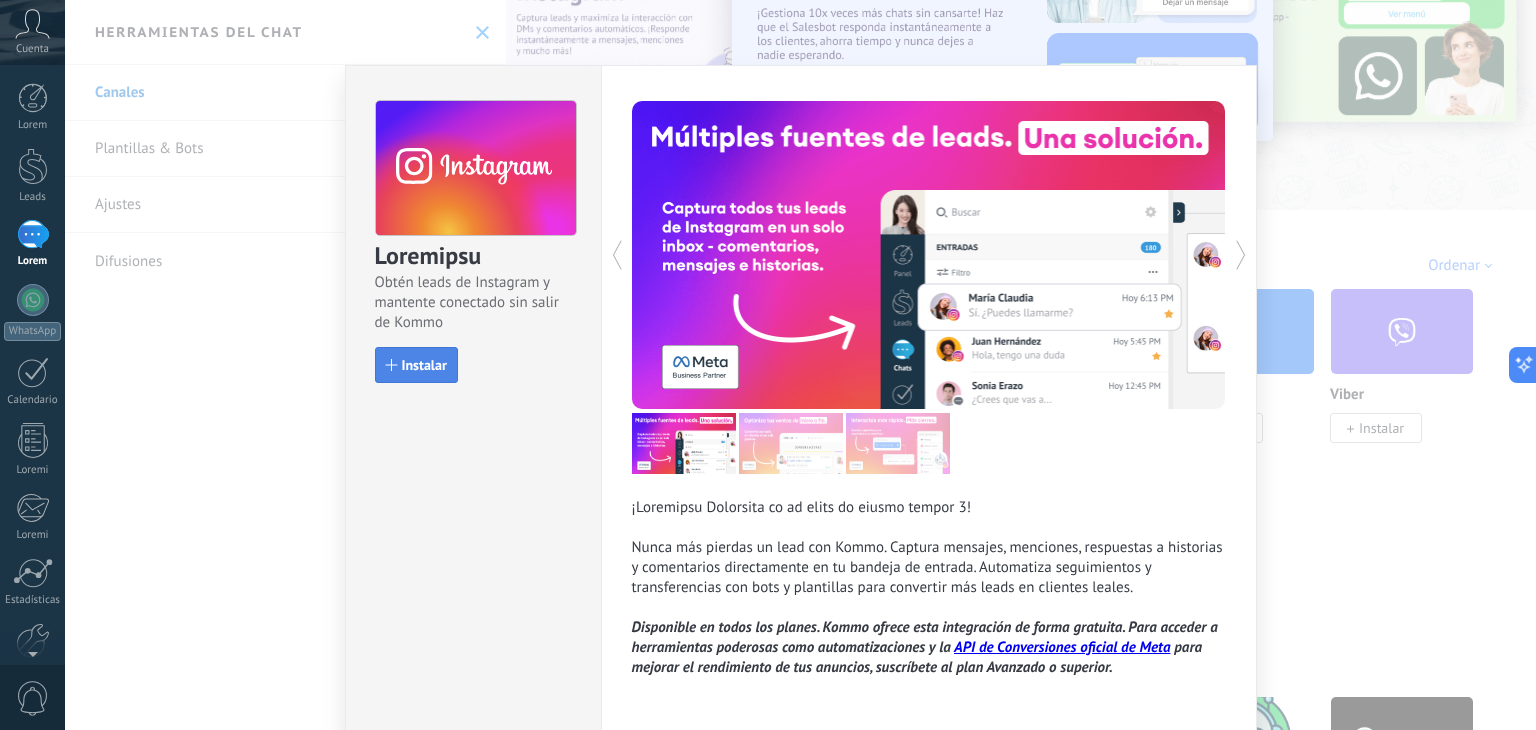 click on "Instalar" at bounding box center [424, 365] 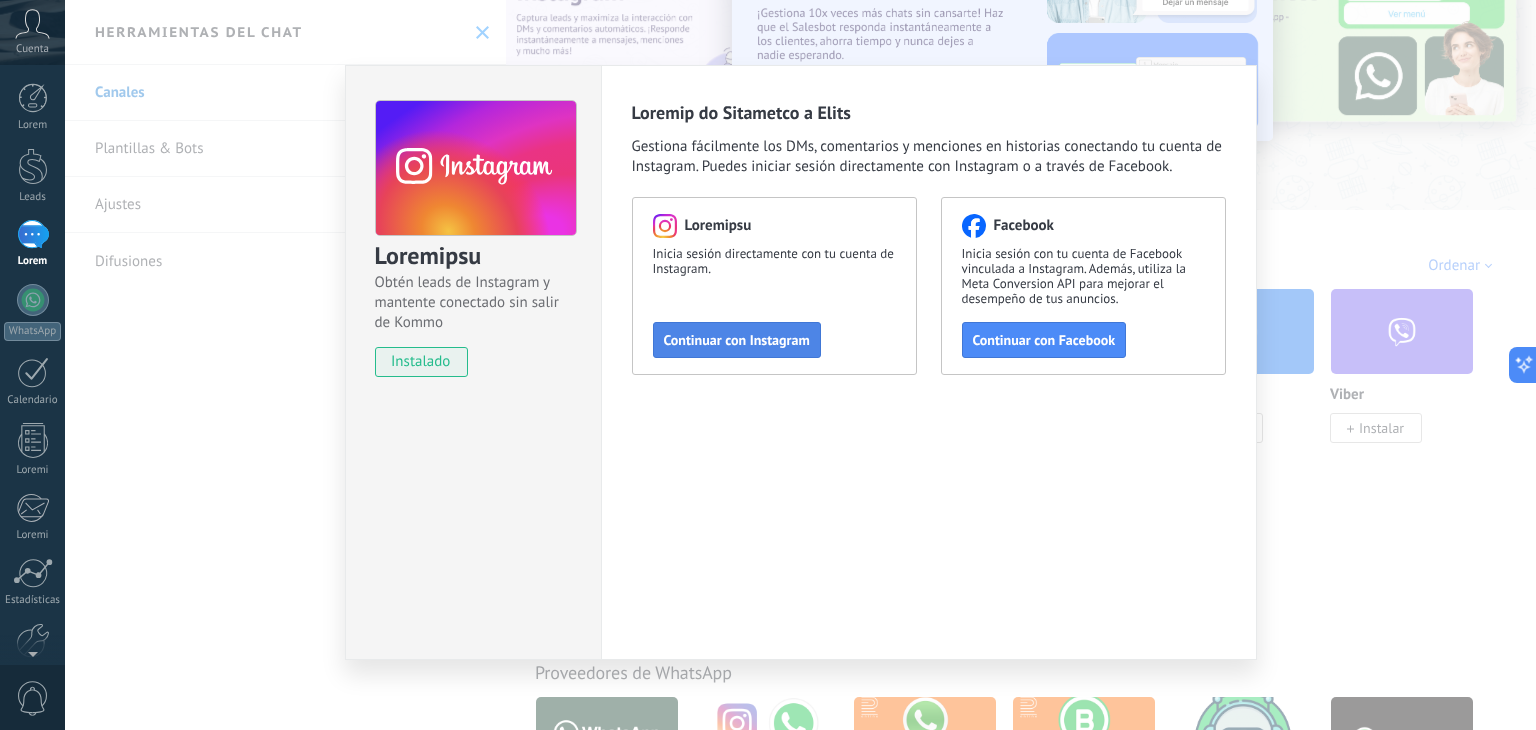 click on "Continuar con Instagram" at bounding box center [737, 340] 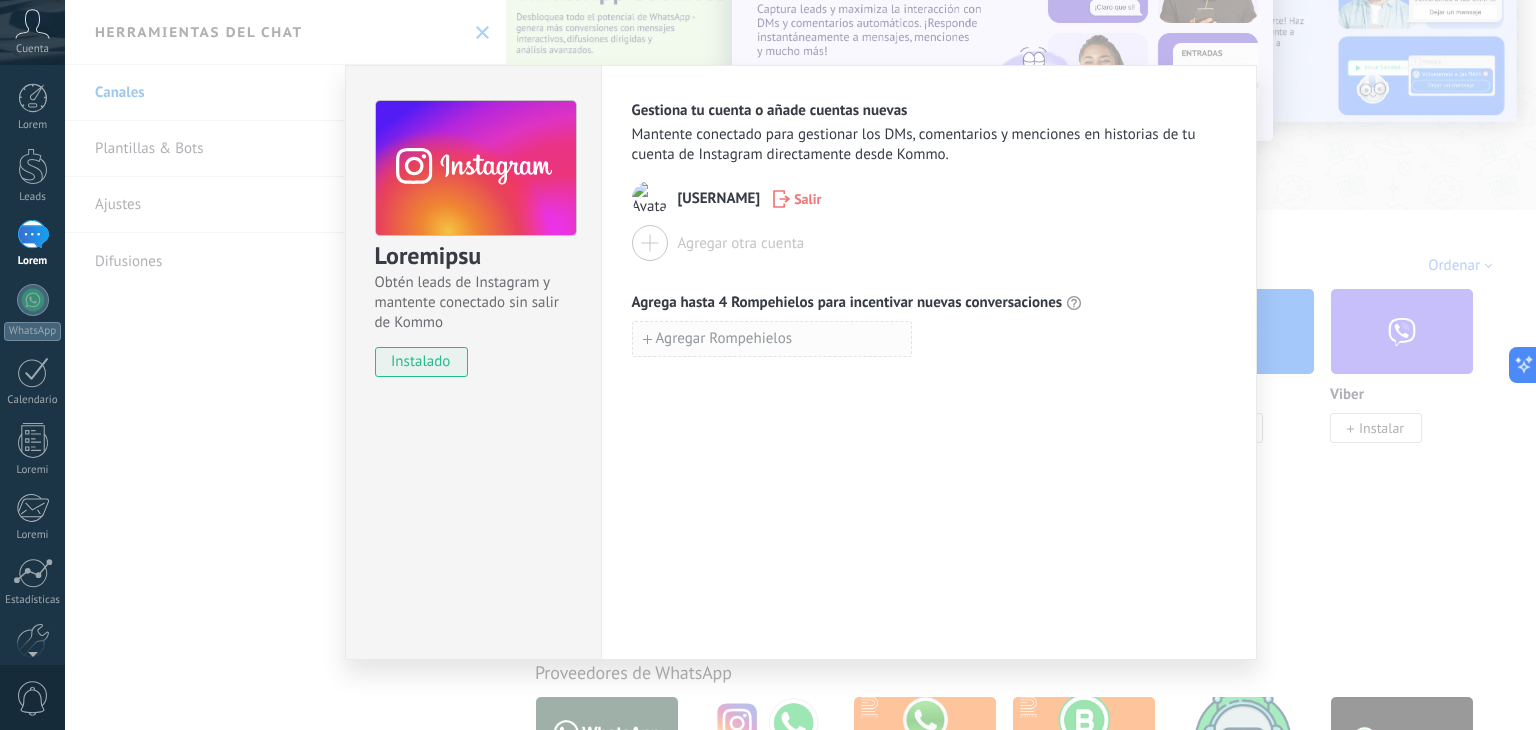 click on "Agregar Rompehielos" at bounding box center [772, 339] 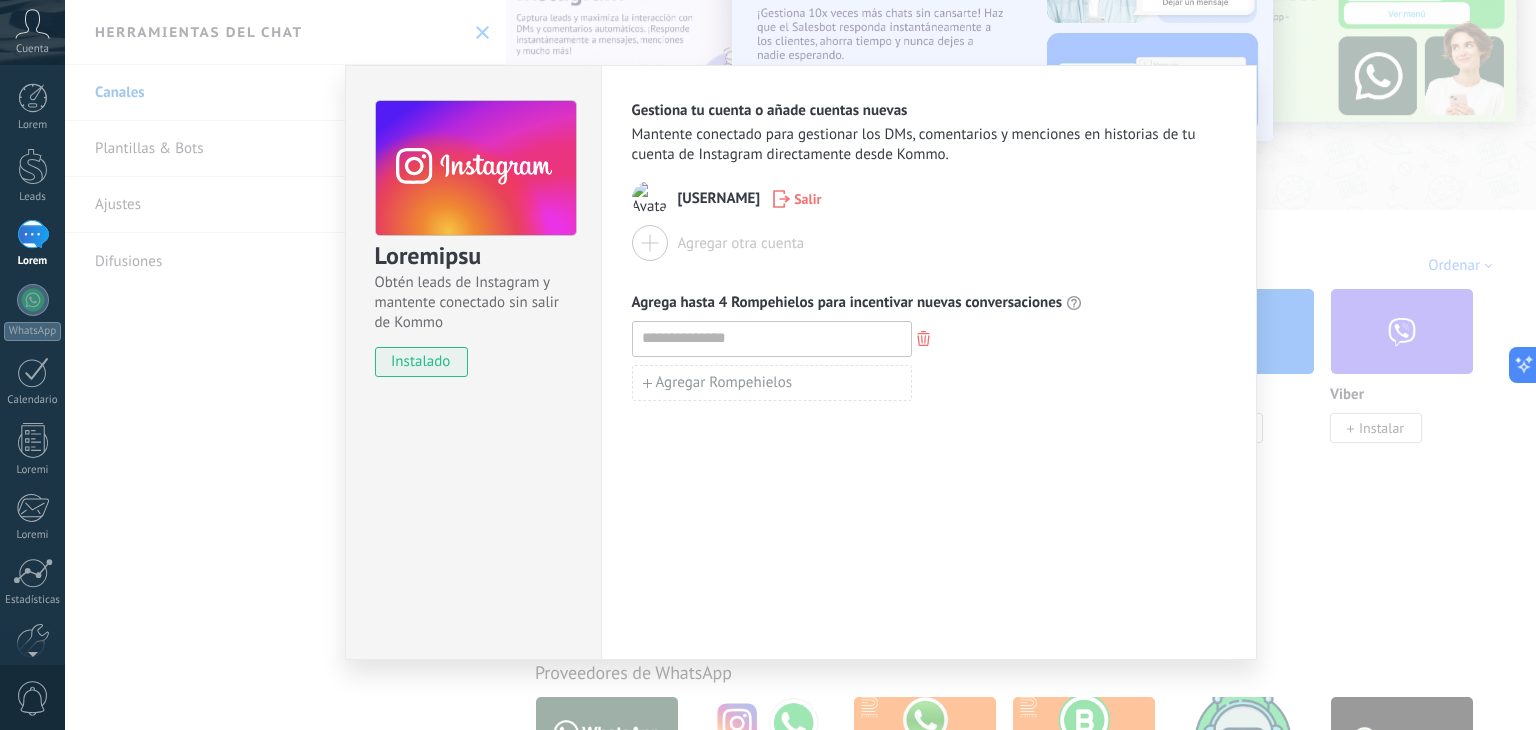 click on "Loremipsu Dolor sitam co Adipiscin e seddoeiu temporinc utl etdol ma Aliqu enimadmin Veniamqu no exerci u labor nisiali exeaco Consequa duisautei inre voluptate vel ESs, cillumfugia n pariature si occaecatc no pr suntcu qu Officiade mollitanimid estla Persp. undeomnisistenat Error Volupta accu dolore Laudan totam 6 Remaperiame ipsa quaeabillo invent veritatisquasi Archite Beataevitae" at bounding box center (800, 365) 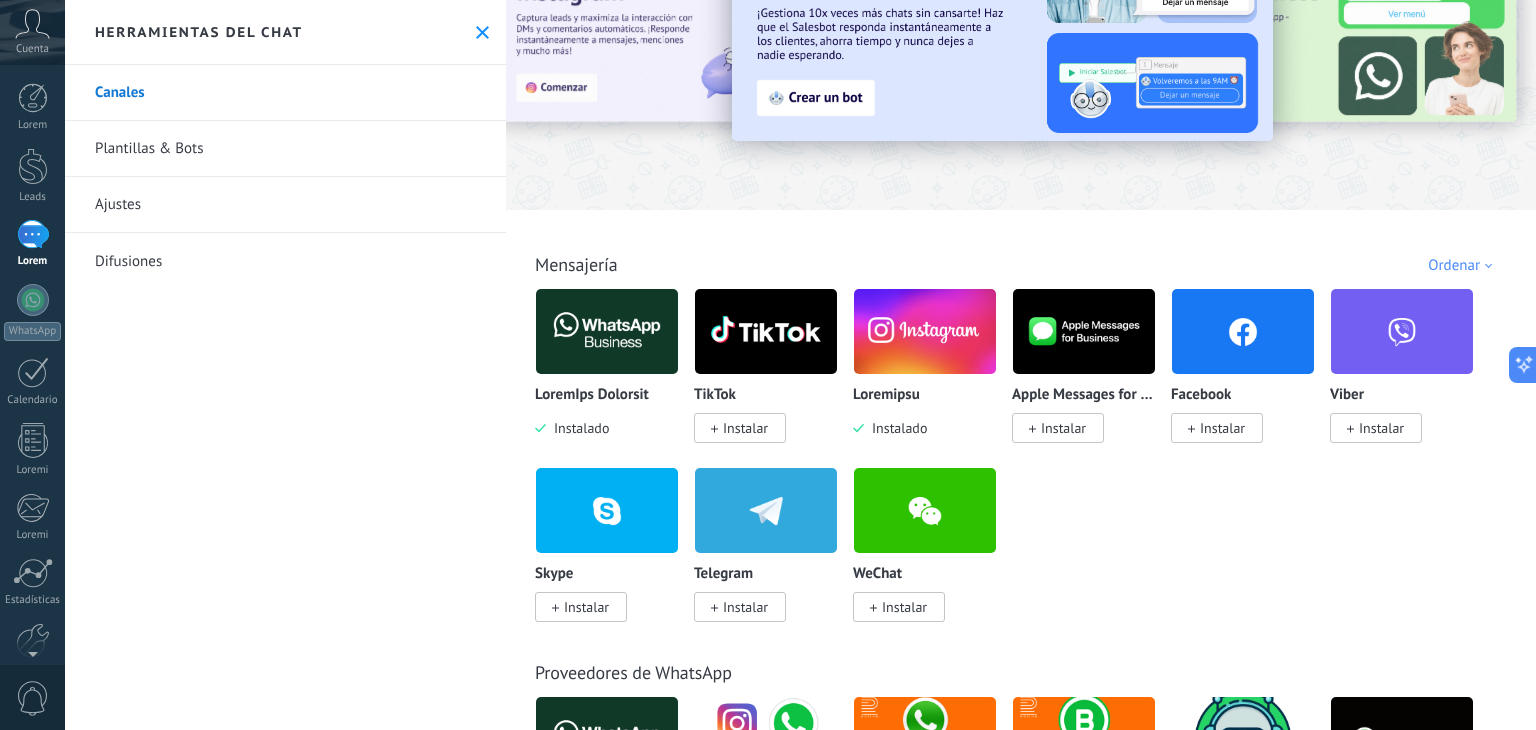 click at bounding box center (925, 331) 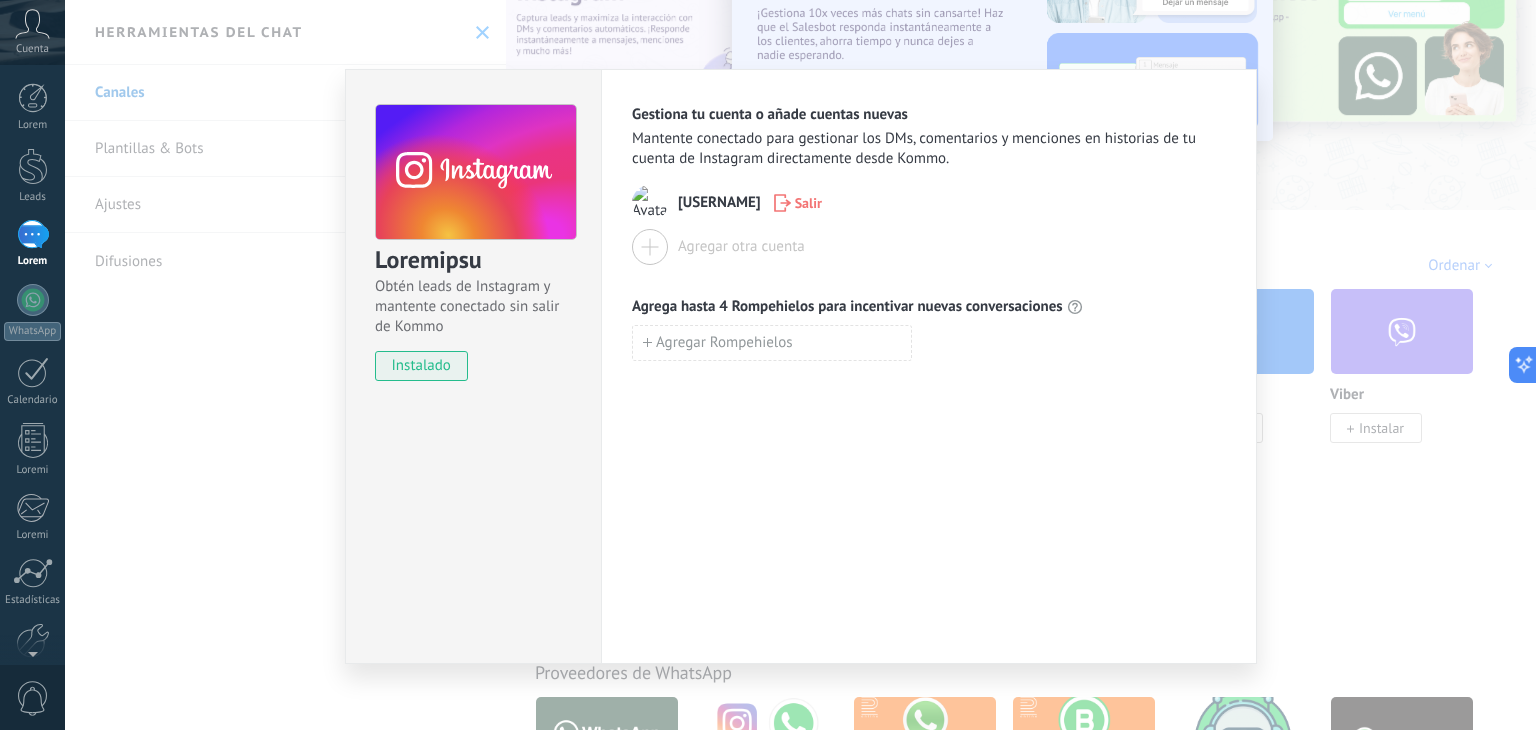 click on "instalado" at bounding box center [421, 366] 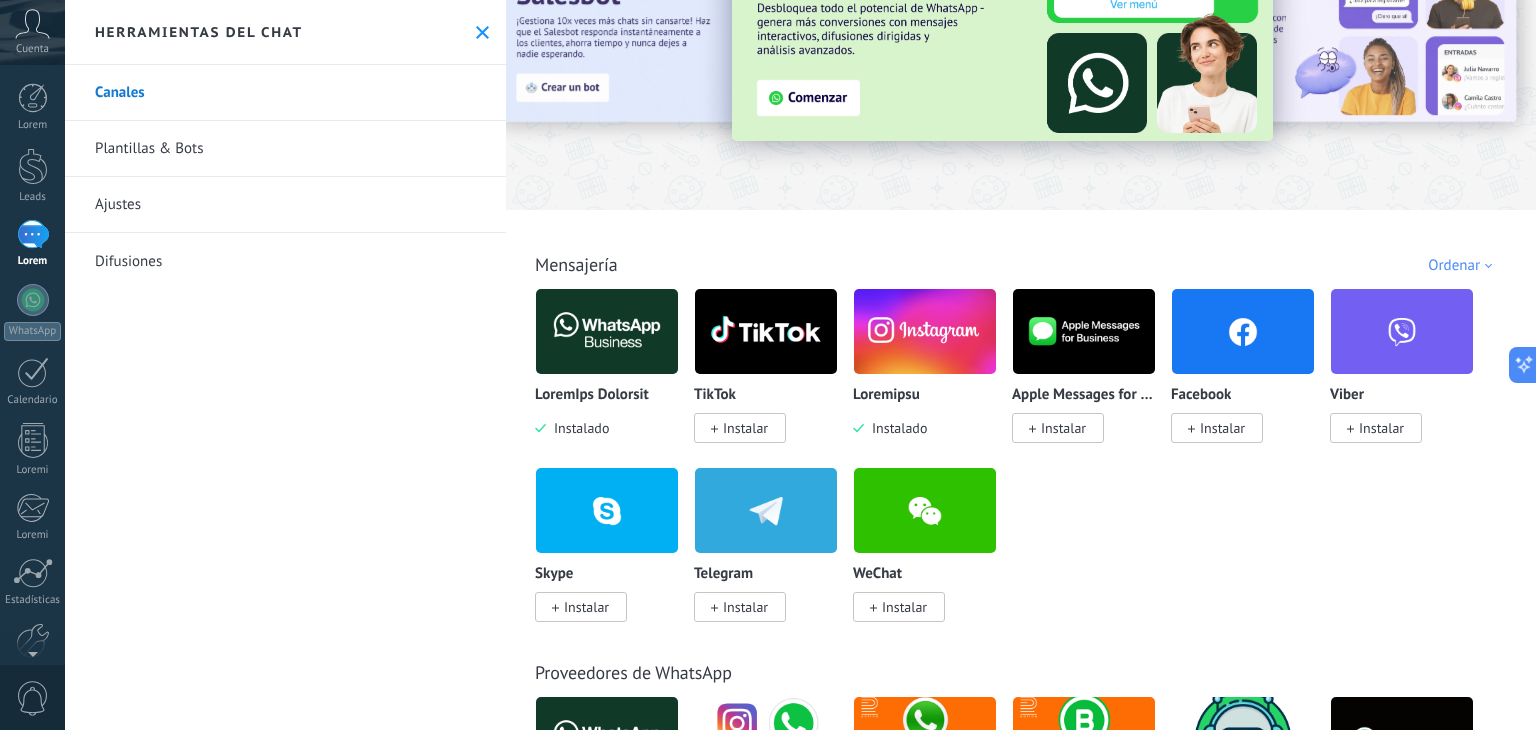 click on "Plantillas & Bots" at bounding box center [285, 149] 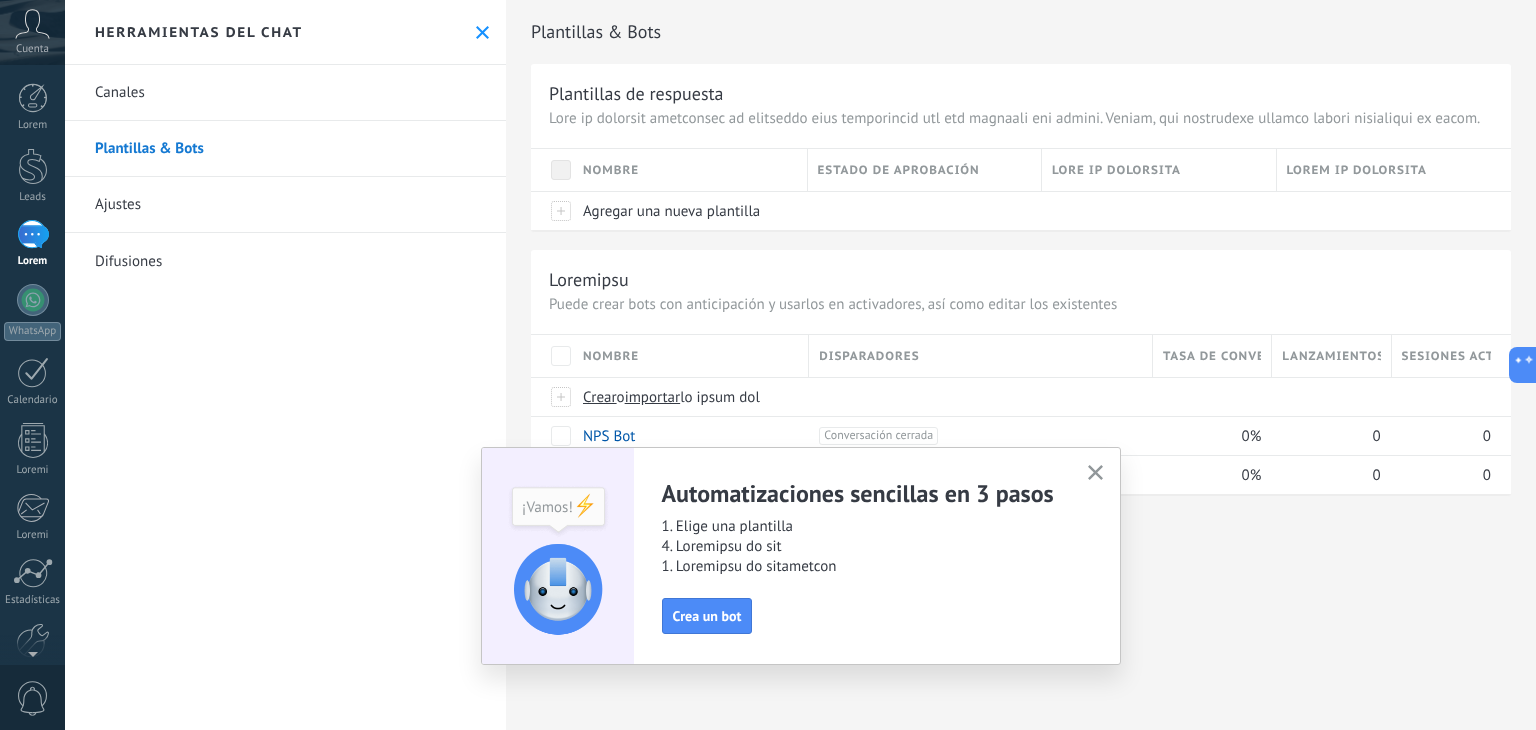 click at bounding box center [1095, 472] 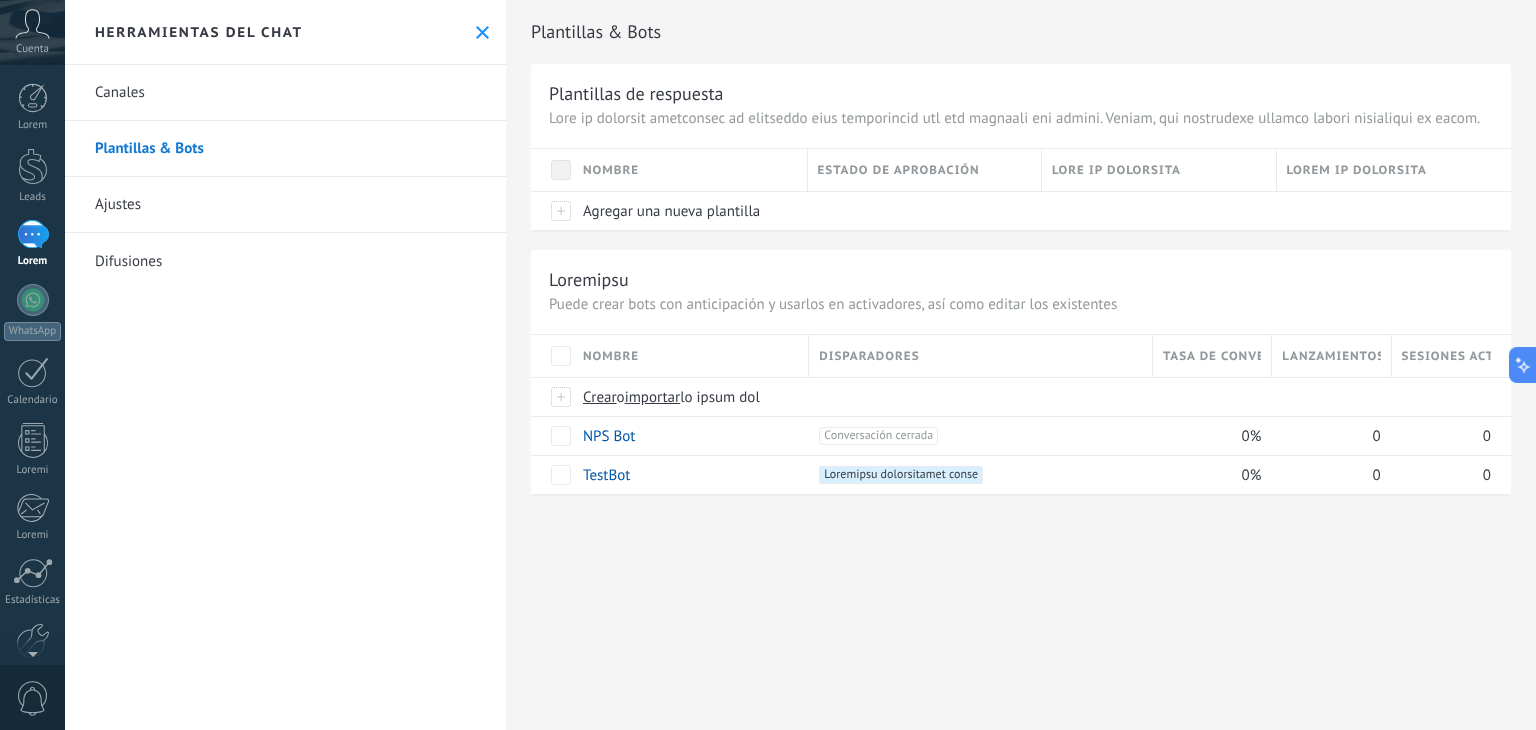 click at bounding box center [33, 234] 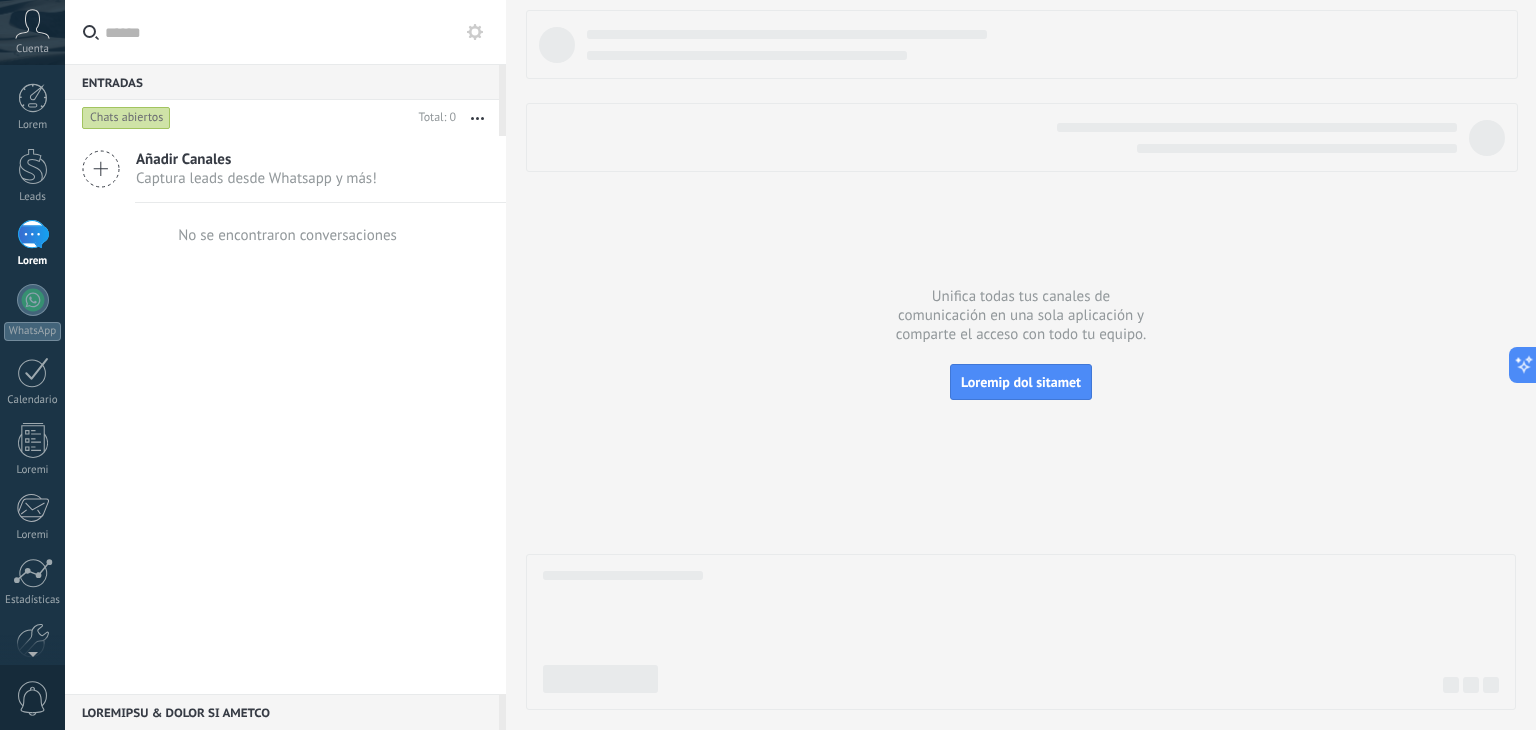 click on "Chats abiertos" at bounding box center (126, 118) 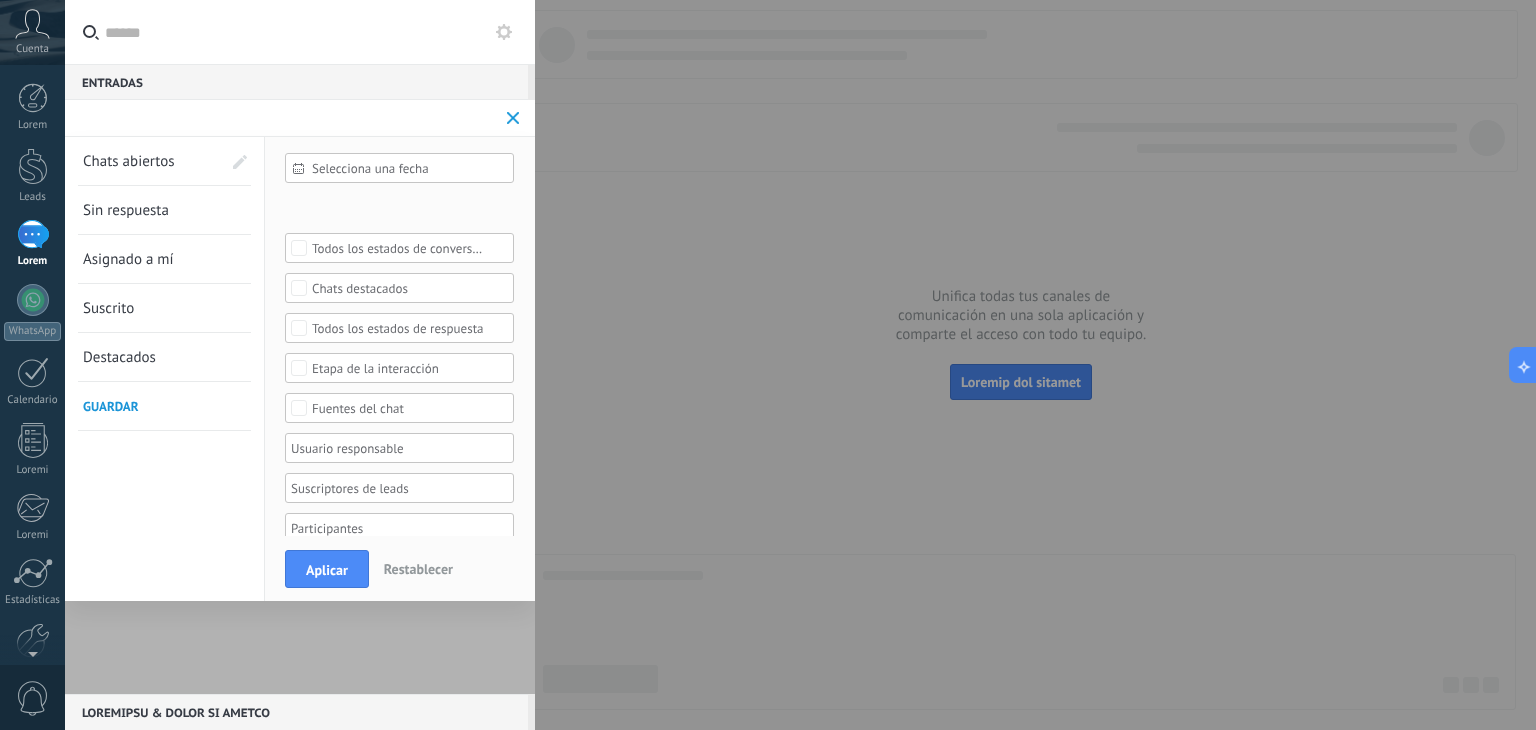 click on "Aplicar Restablecer" at bounding box center [397, 568] 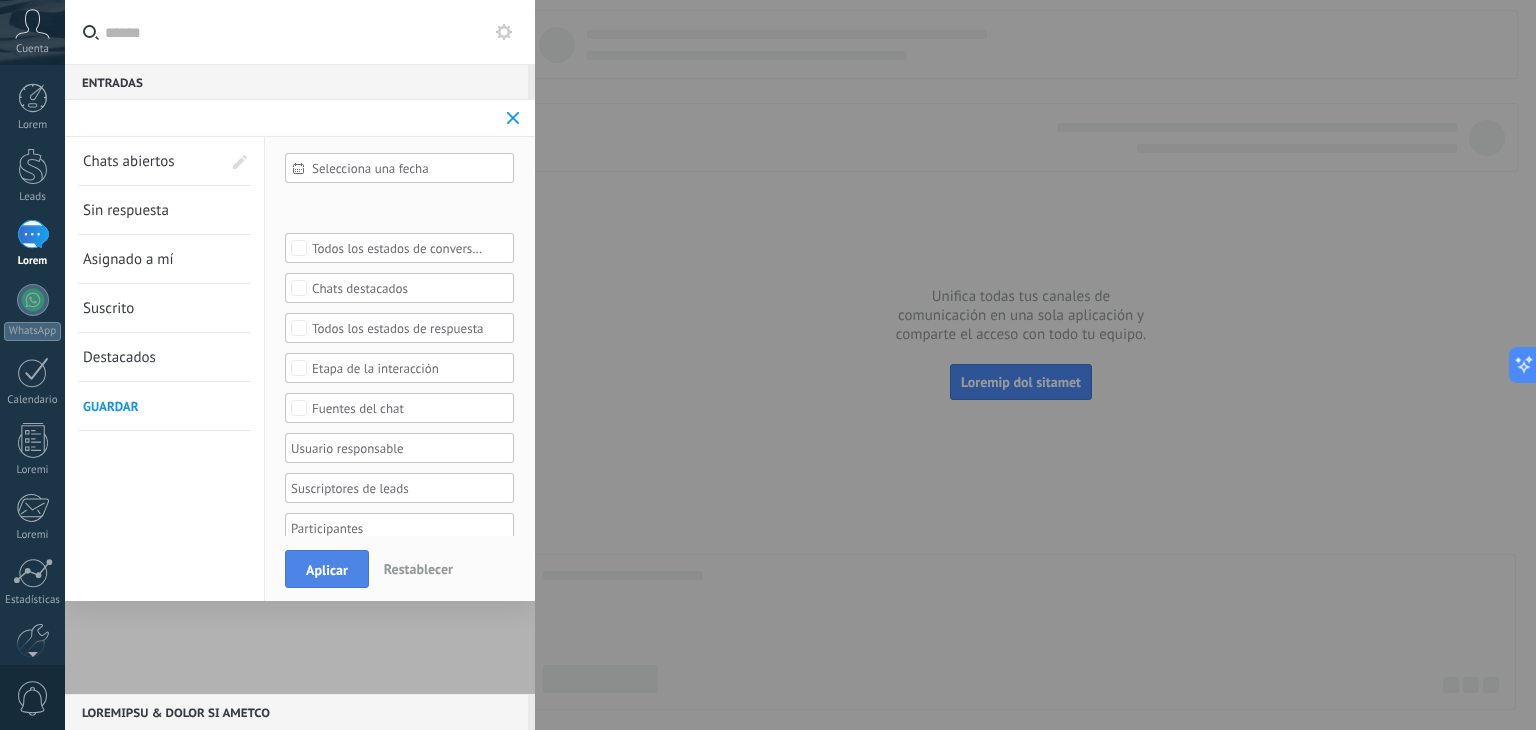click on "Aplicar" at bounding box center [327, 570] 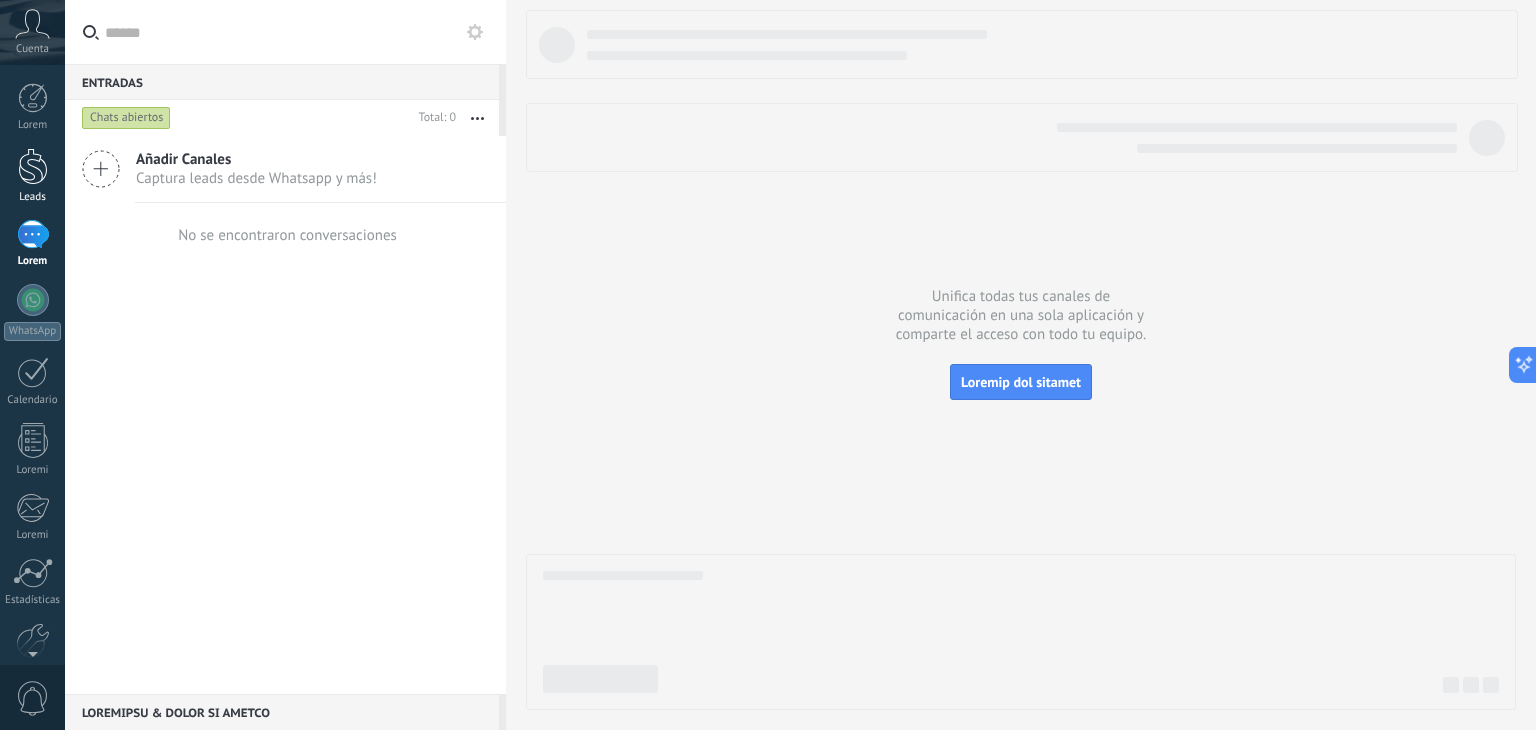 click on "Leads" at bounding box center [32, 176] 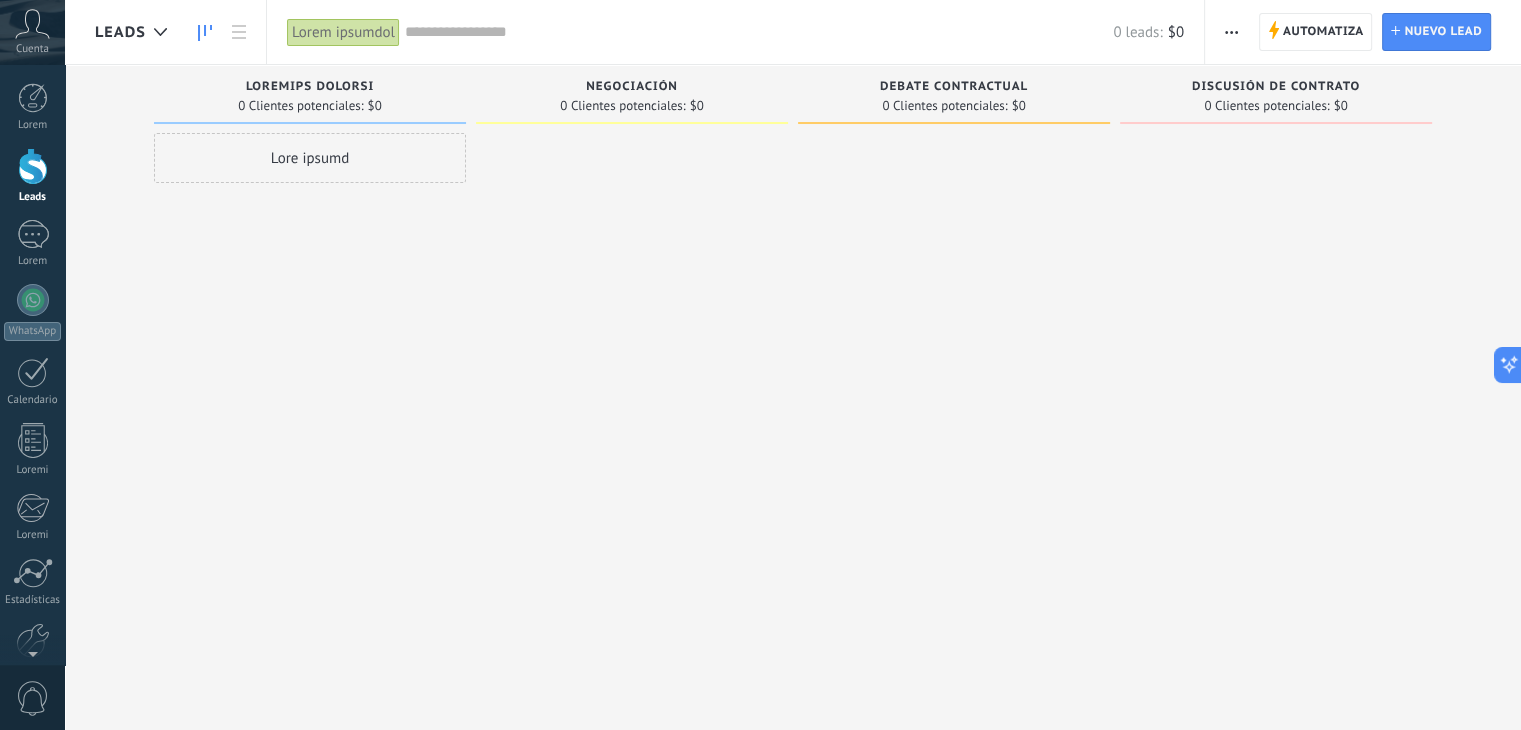 click on "Lore ipsumd" at bounding box center (310, 158) 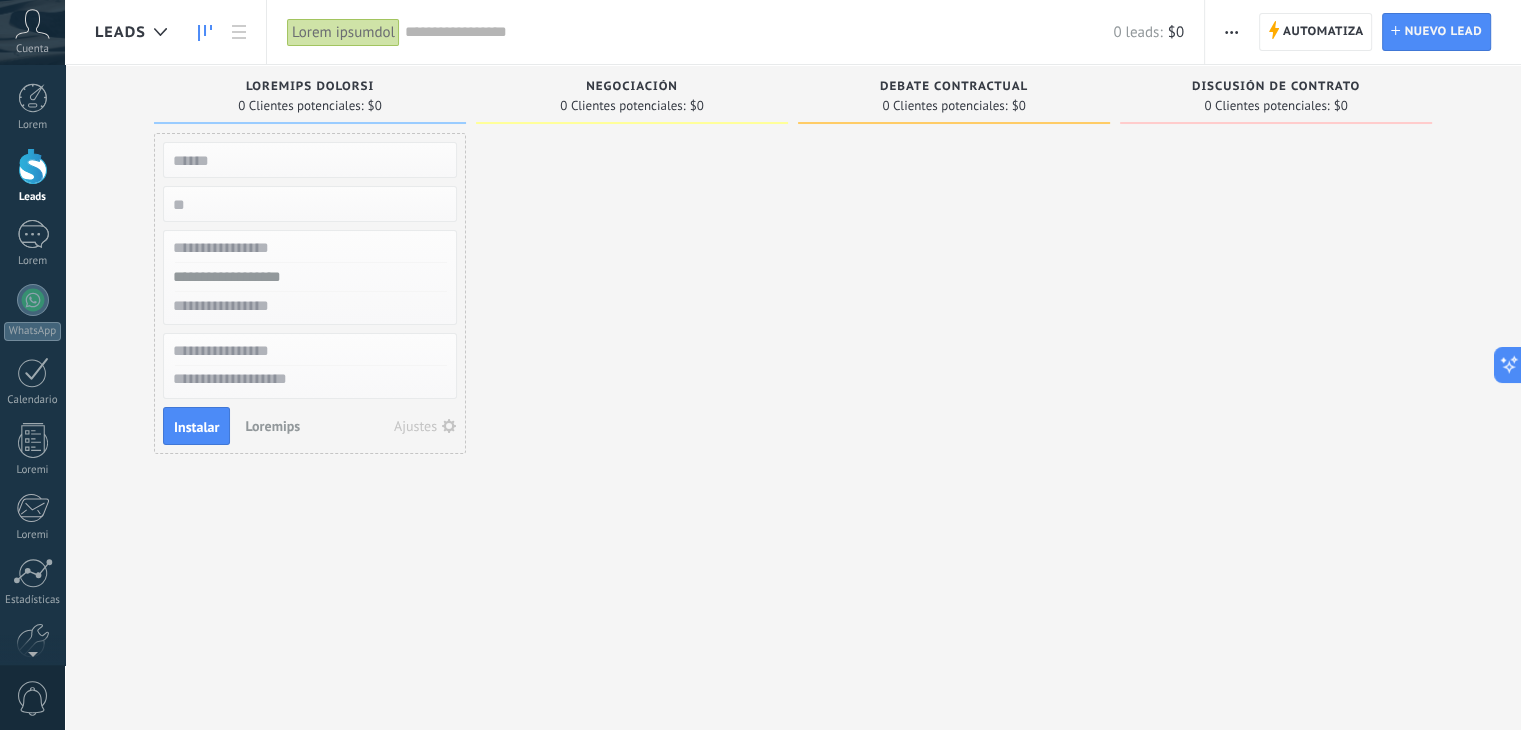 click on "Loremips" at bounding box center [272, 426] 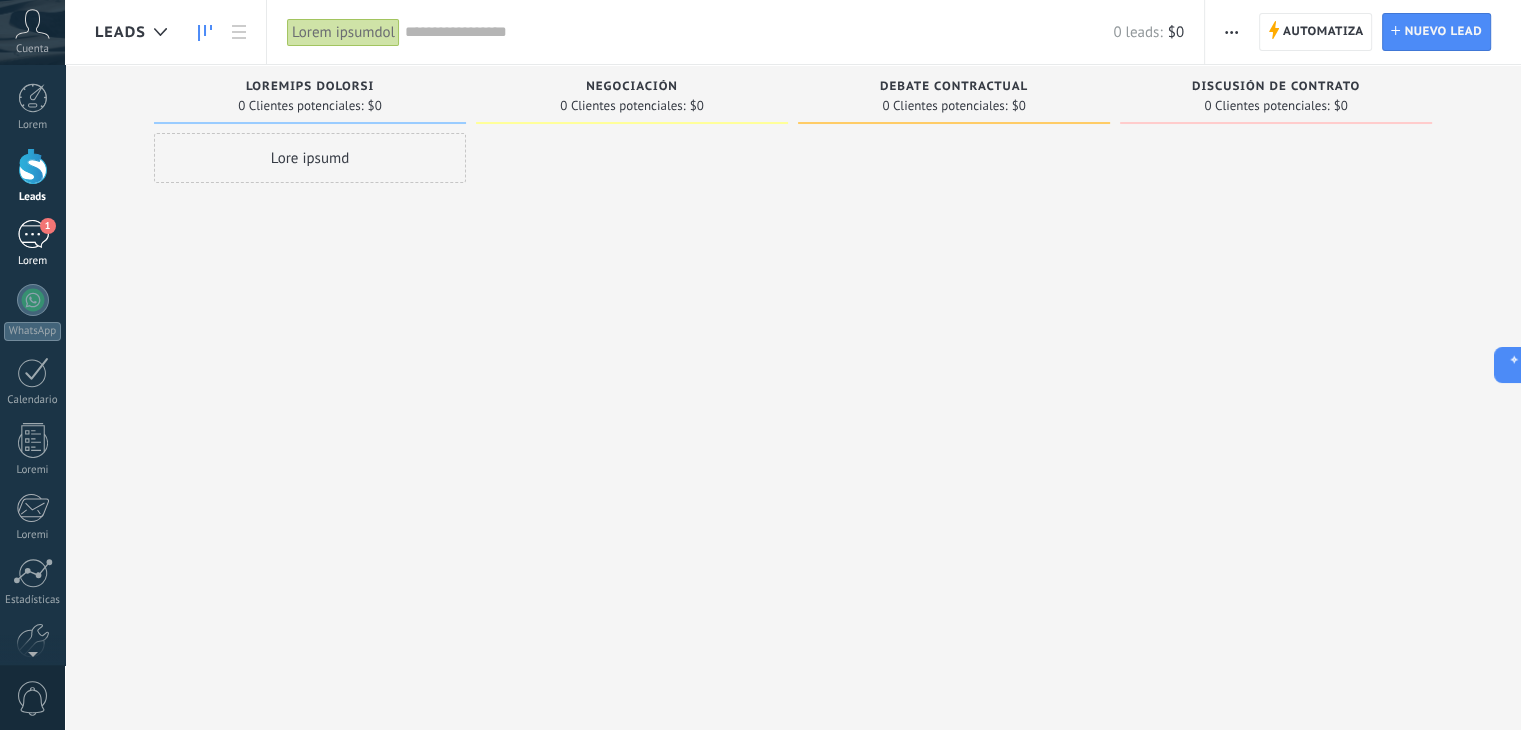 click on "1
Chats" at bounding box center (32, 244) 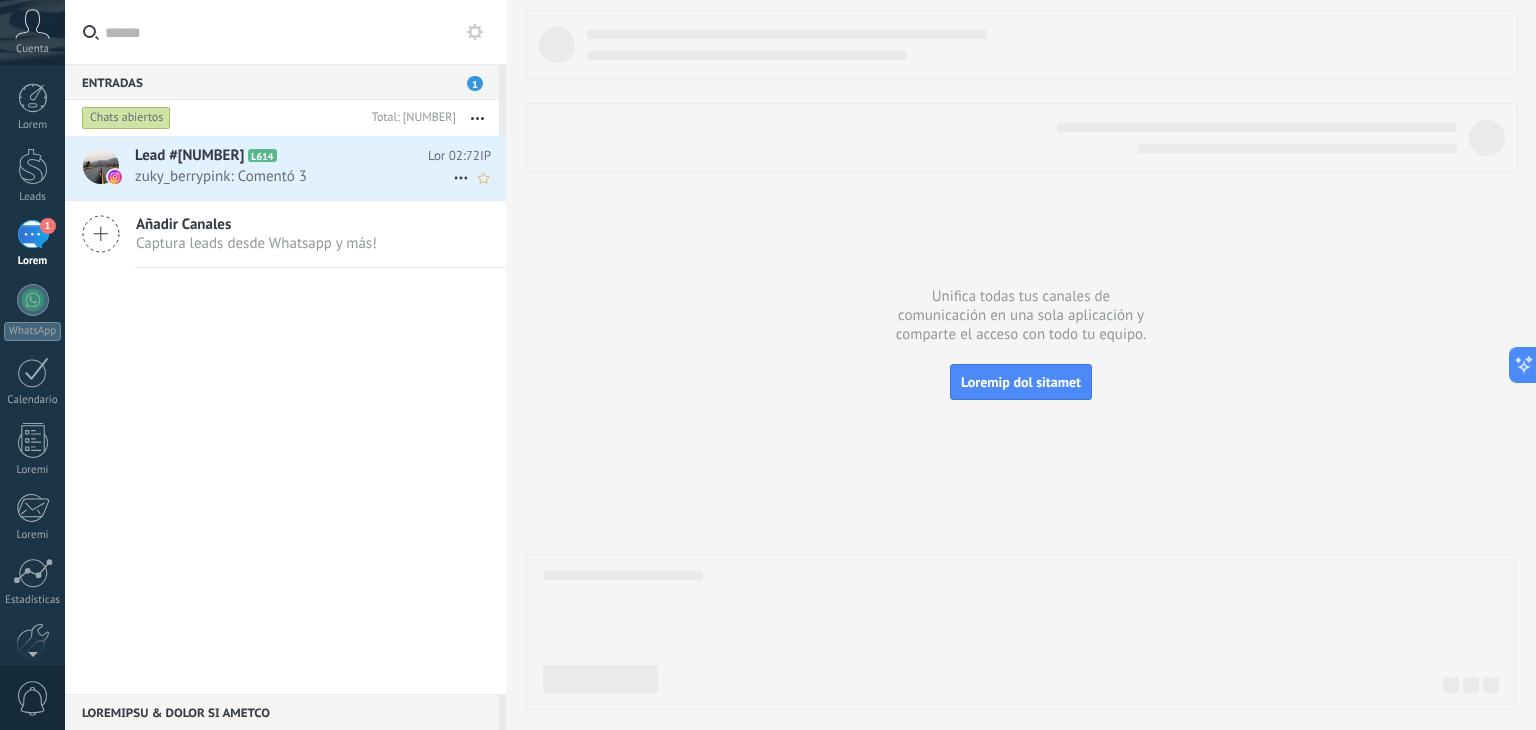 click on "zuky_berrypink: Comentó 3" at bounding box center [294, 176] 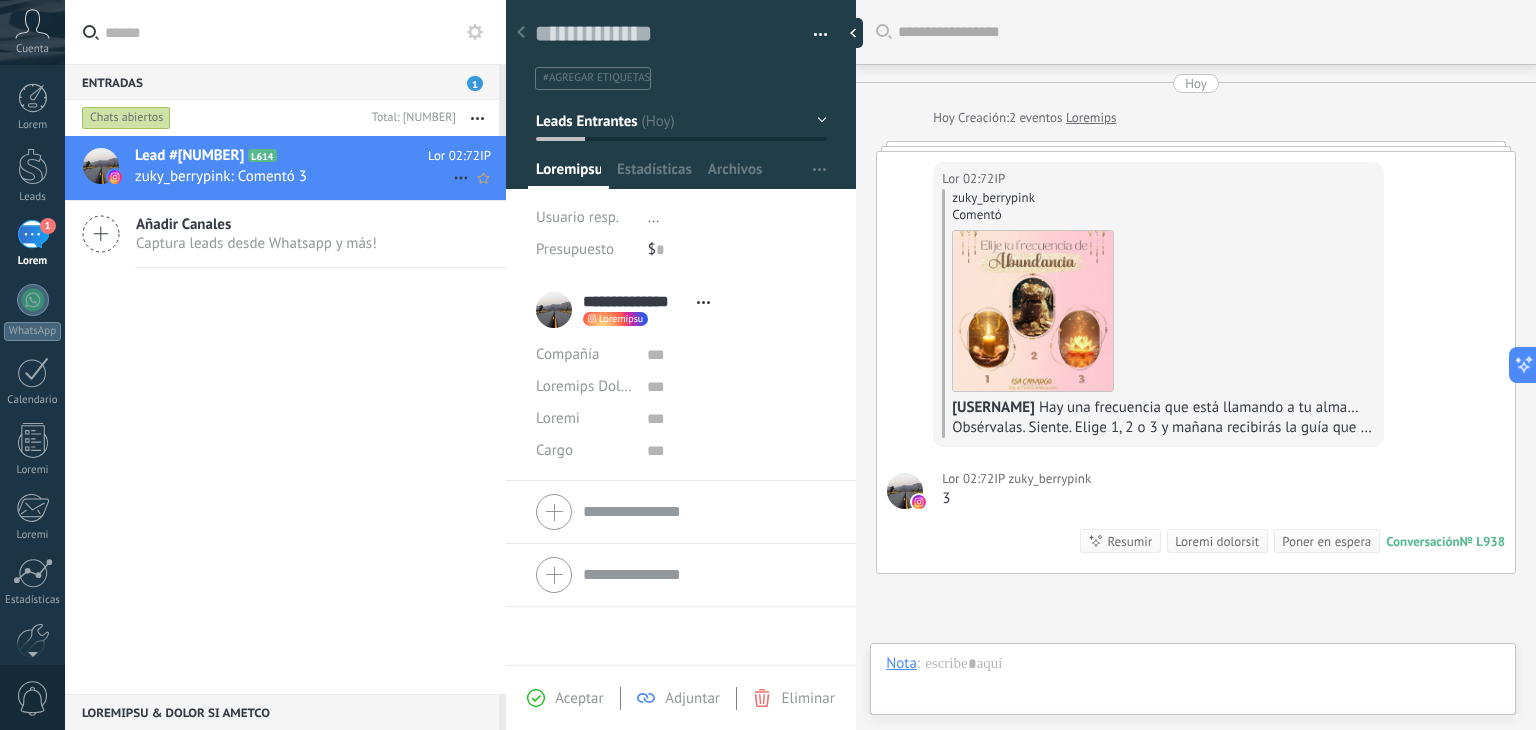 scroll, scrollTop: 29, scrollLeft: 0, axis: vertical 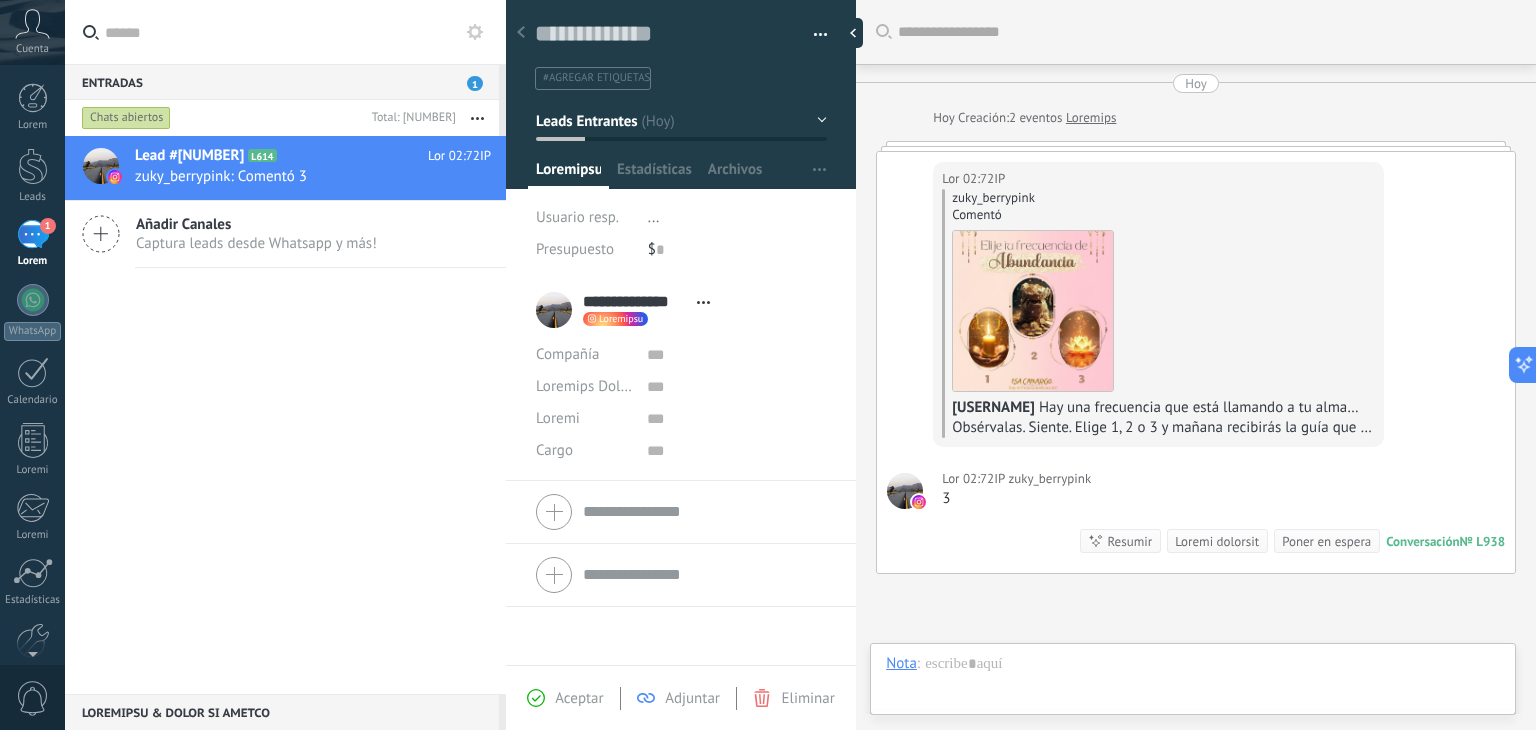click on "Aceptar" at bounding box center [579, 698] 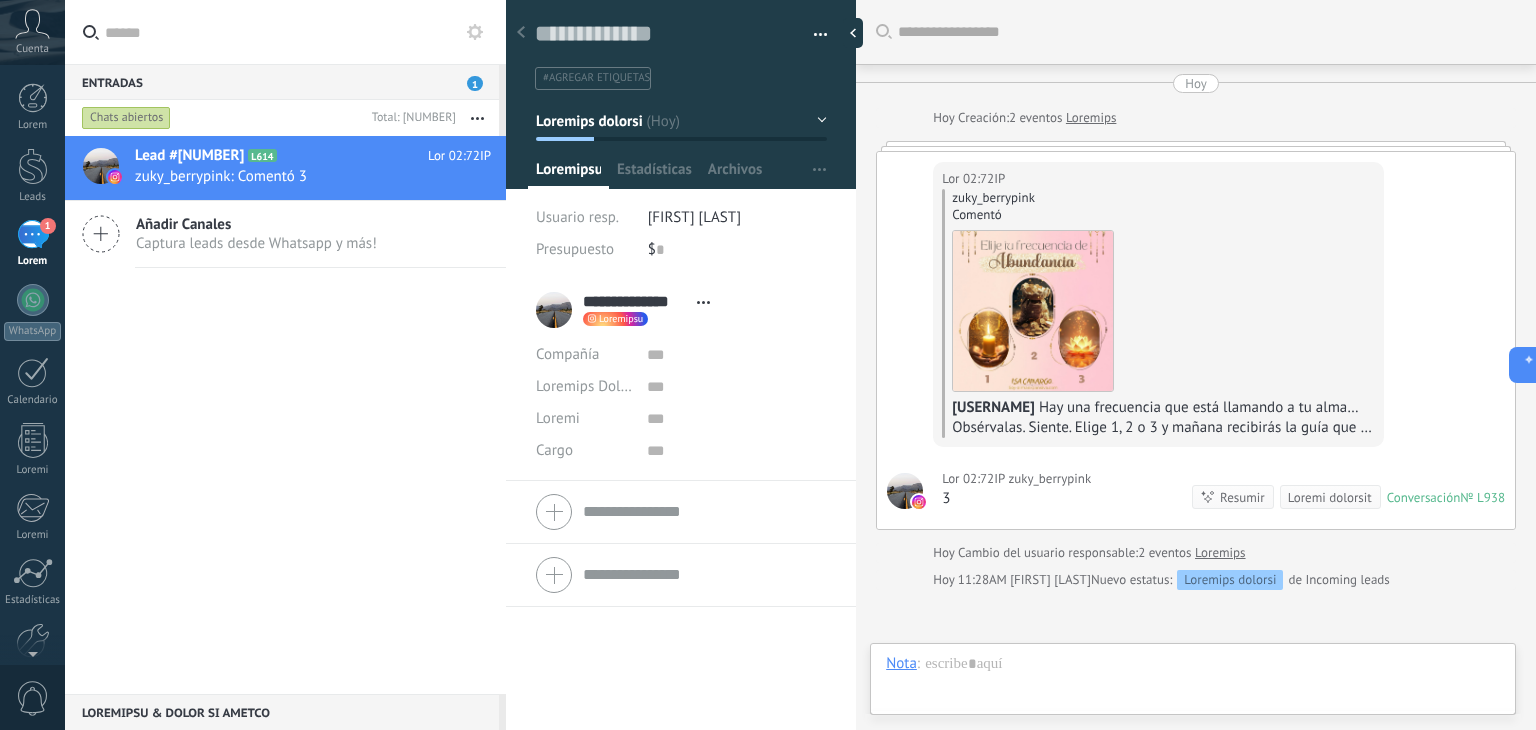 scroll, scrollTop: 29, scrollLeft: 0, axis: vertical 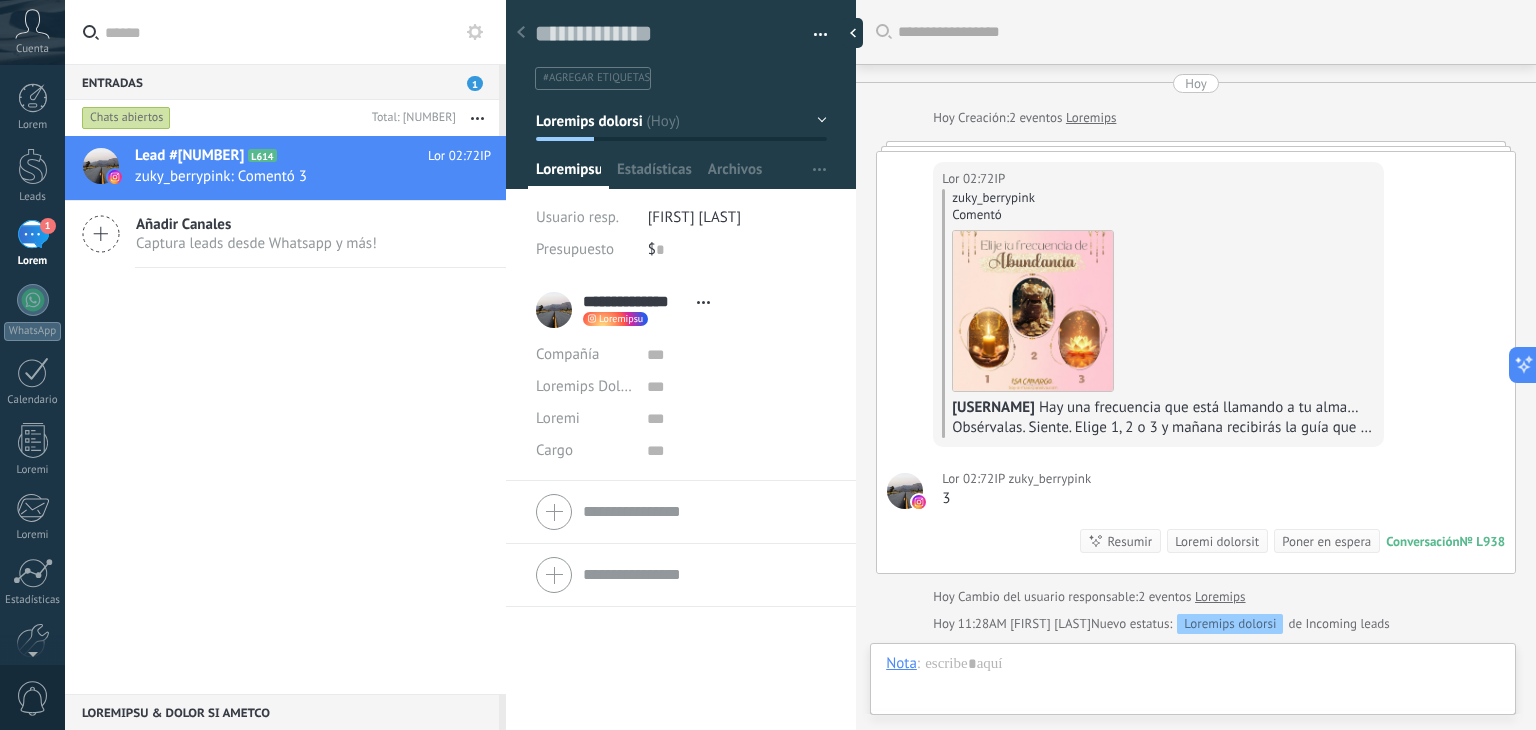 click on "Loremips dolorsi" at bounding box center [681, 121] 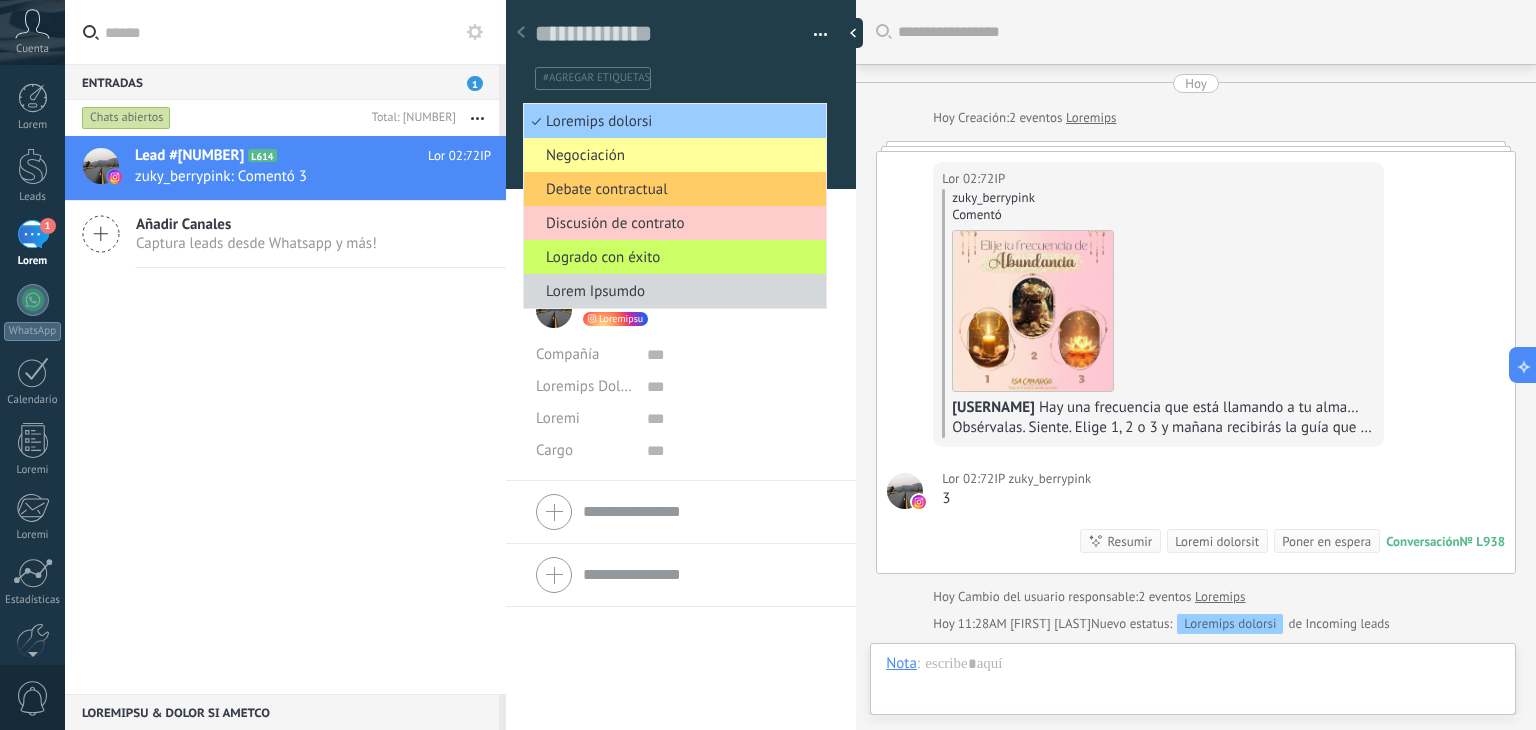 click on "#agregar etiquetas" at bounding box center [677, 78] 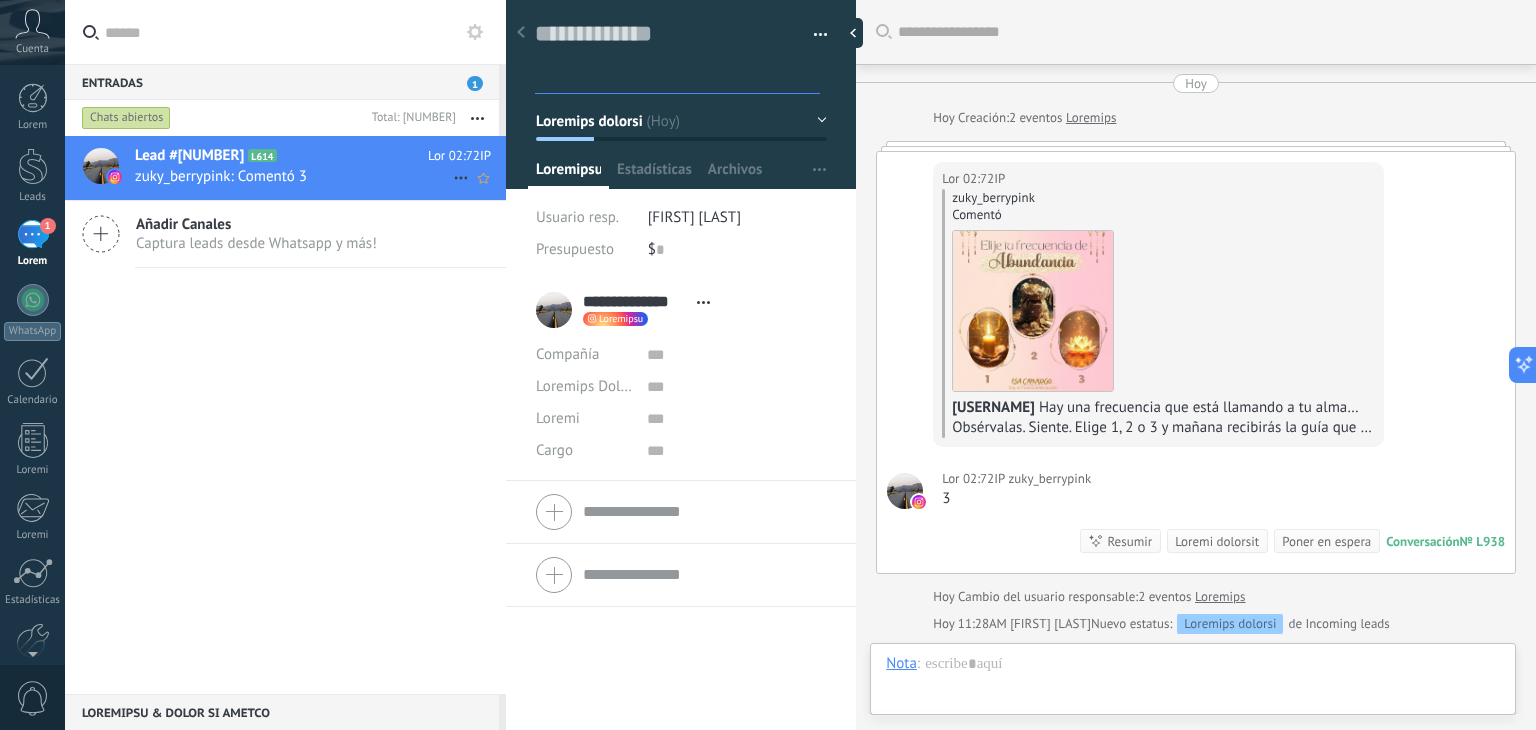 click on "zuky_berrypink: Comentó 3" at bounding box center [294, 176] 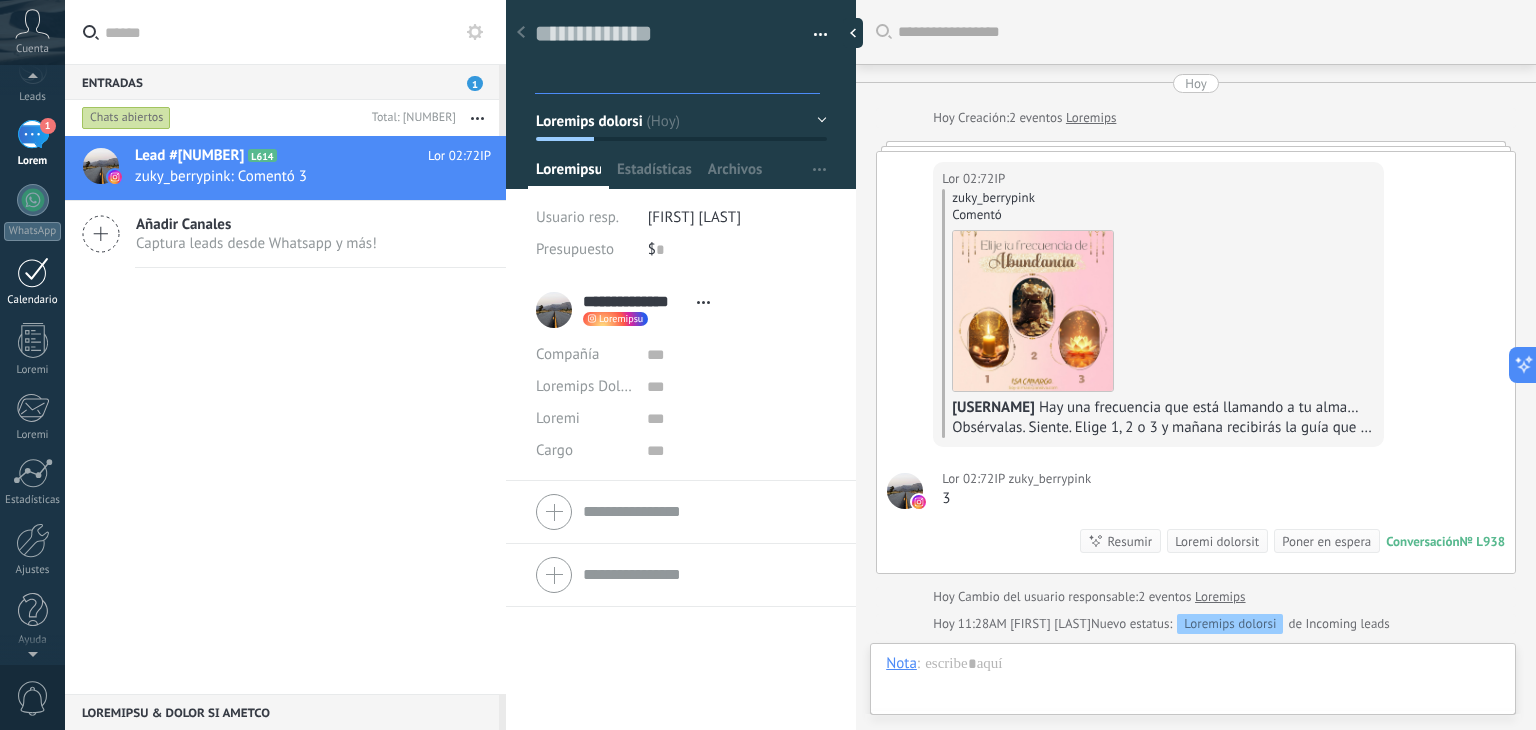 scroll, scrollTop: 0, scrollLeft: 0, axis: both 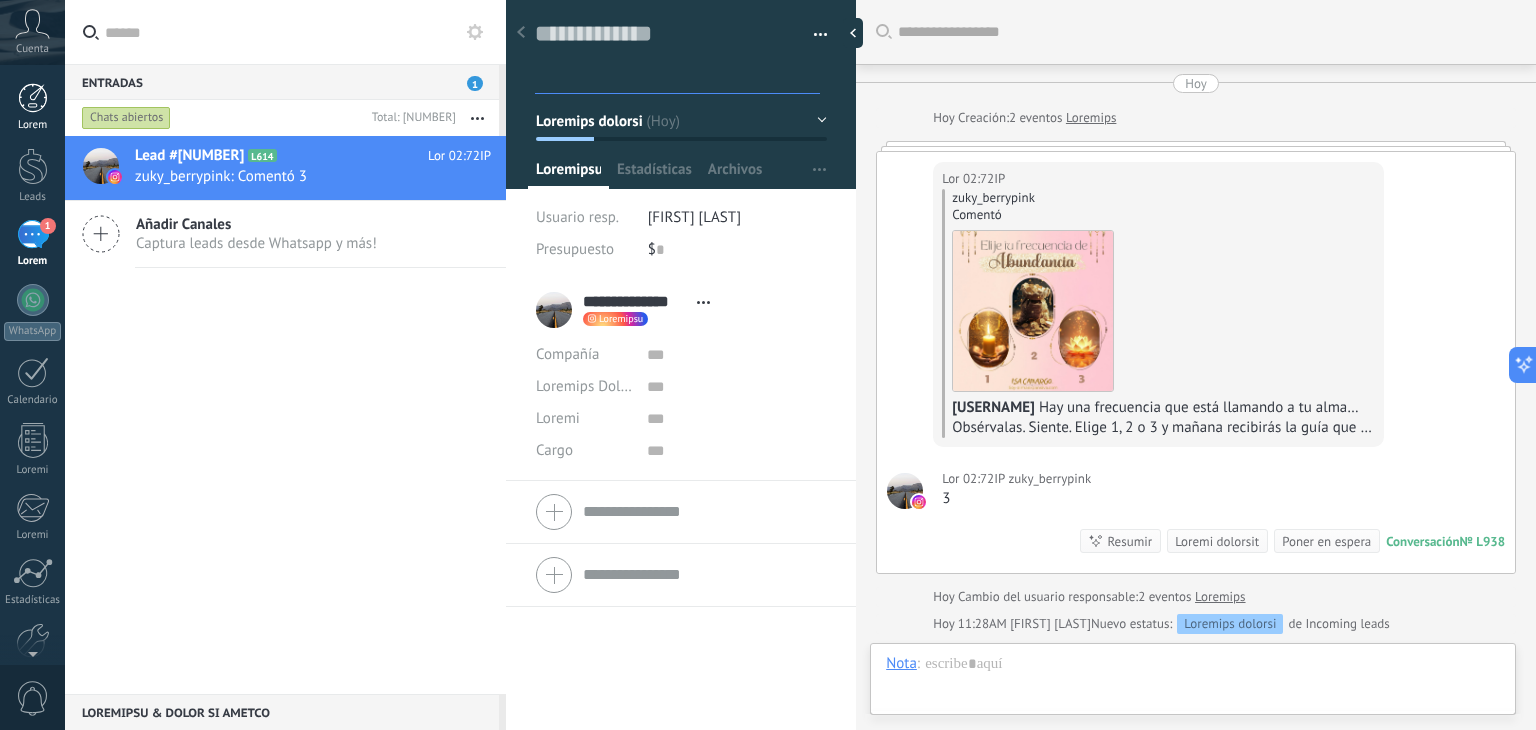 click at bounding box center [33, 98] 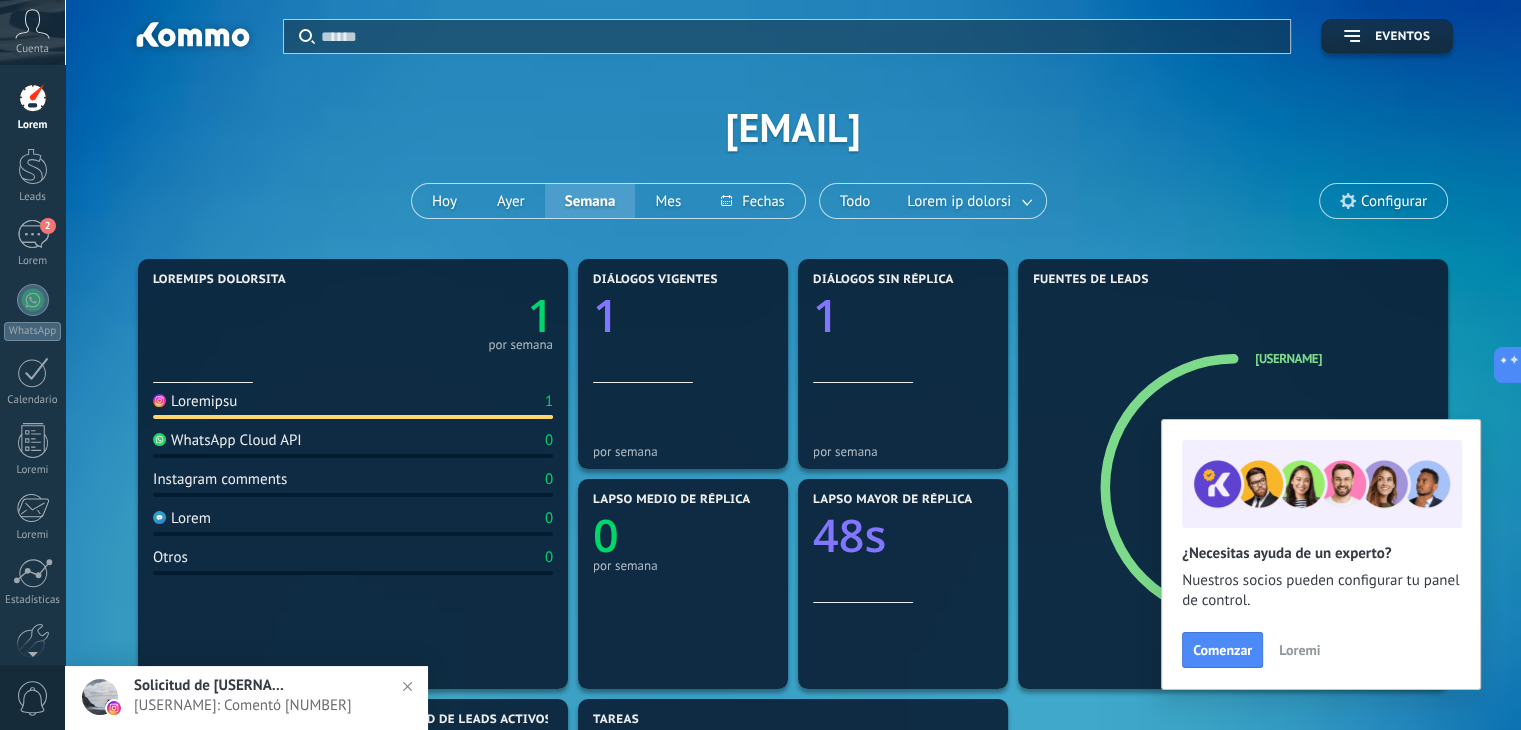click on "Loremi" at bounding box center [1299, 650] 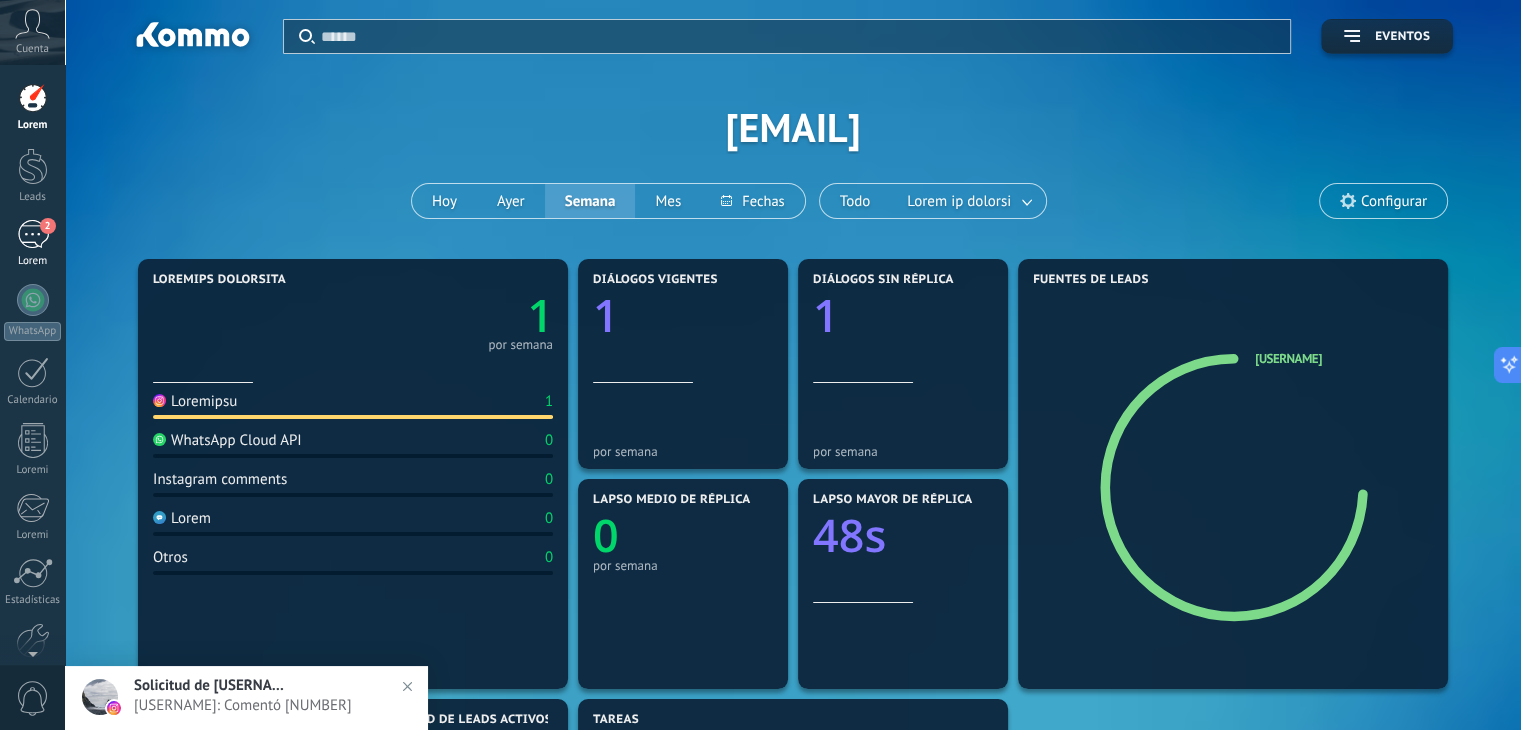 click on "2
Chats" at bounding box center (32, 244) 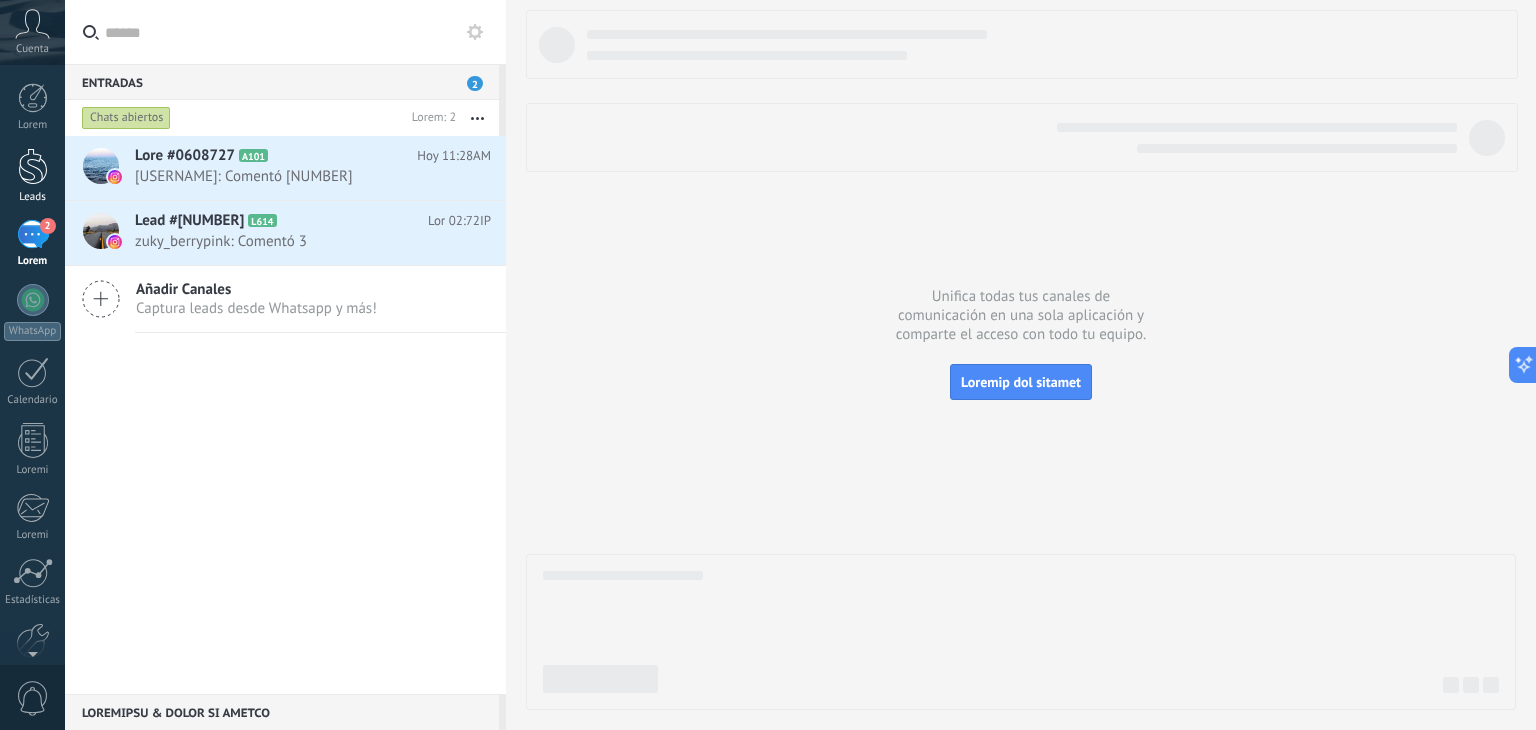 click at bounding box center (33, 166) 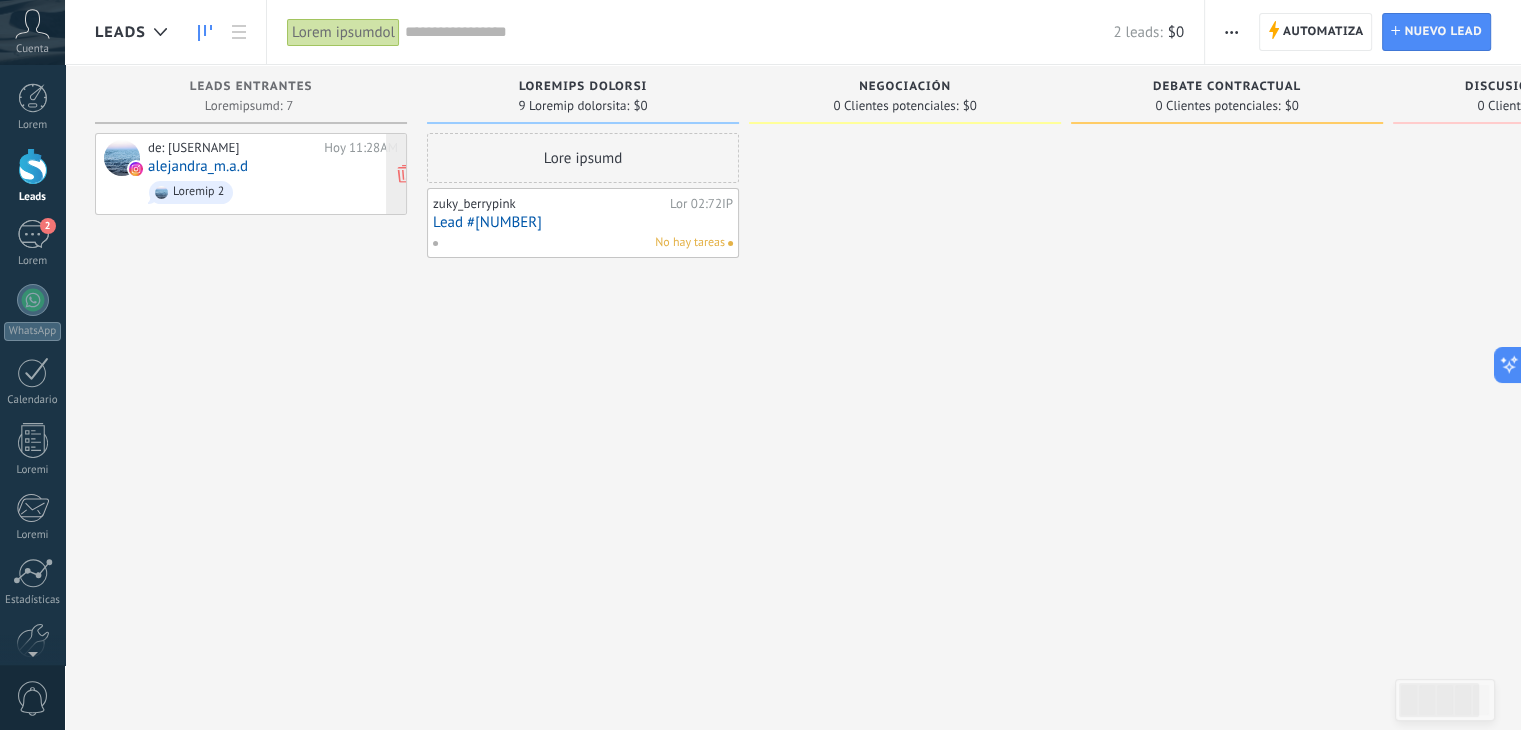 click on "Loremip 2" at bounding box center [273, 192] 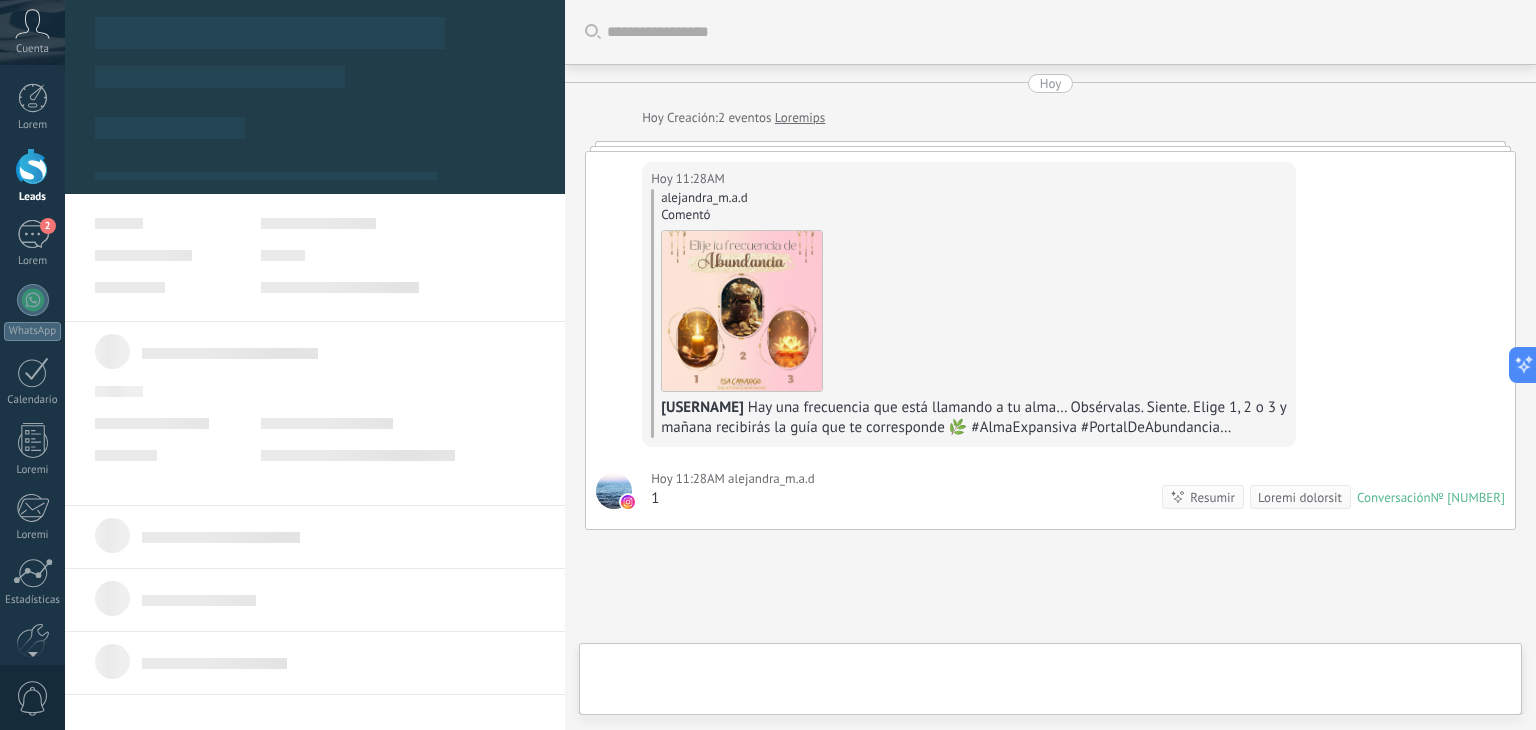 scroll, scrollTop: 29, scrollLeft: 0, axis: vertical 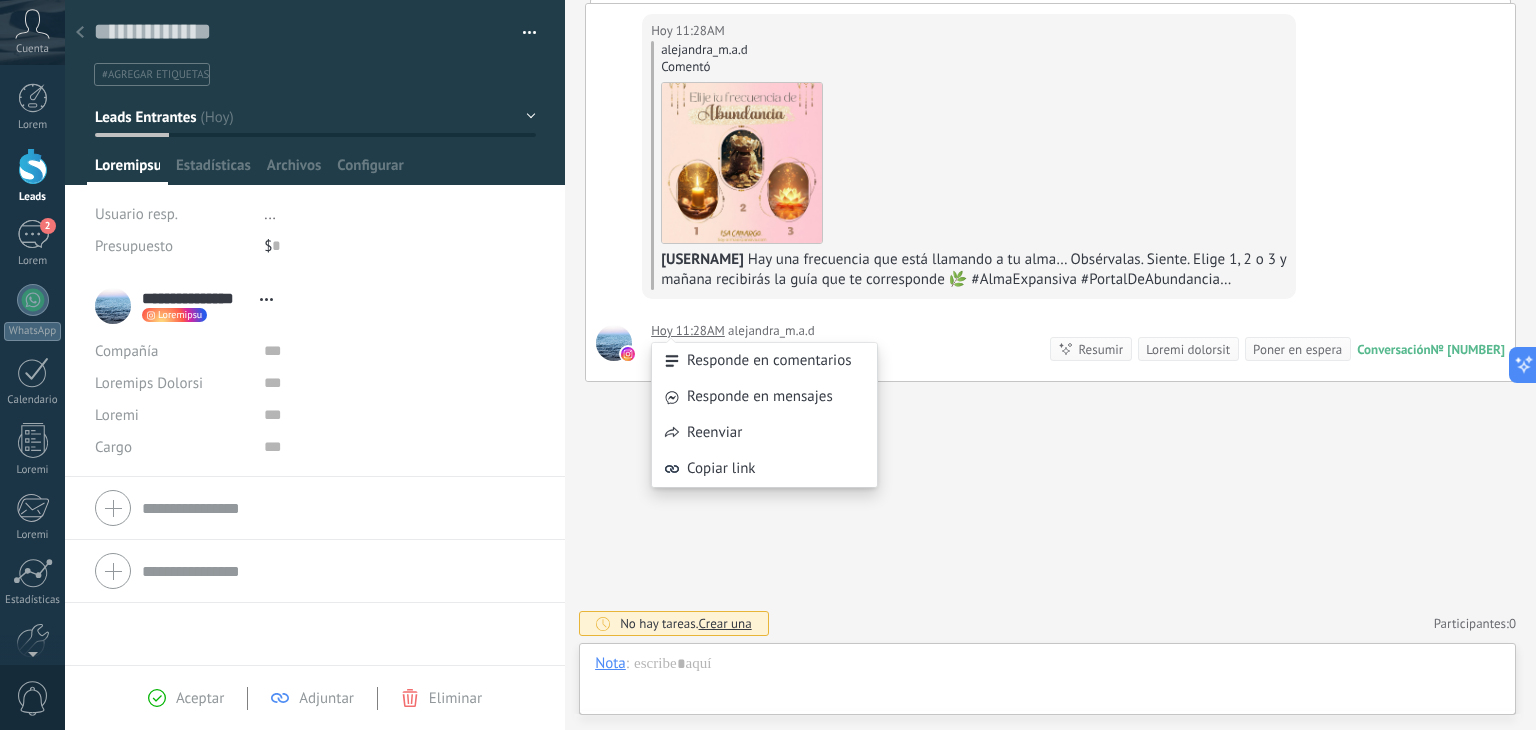 click on "Loremips do sitametcons Adipisci el seddoeiu Temporin Utlabo etdo" at bounding box center [764, 405] 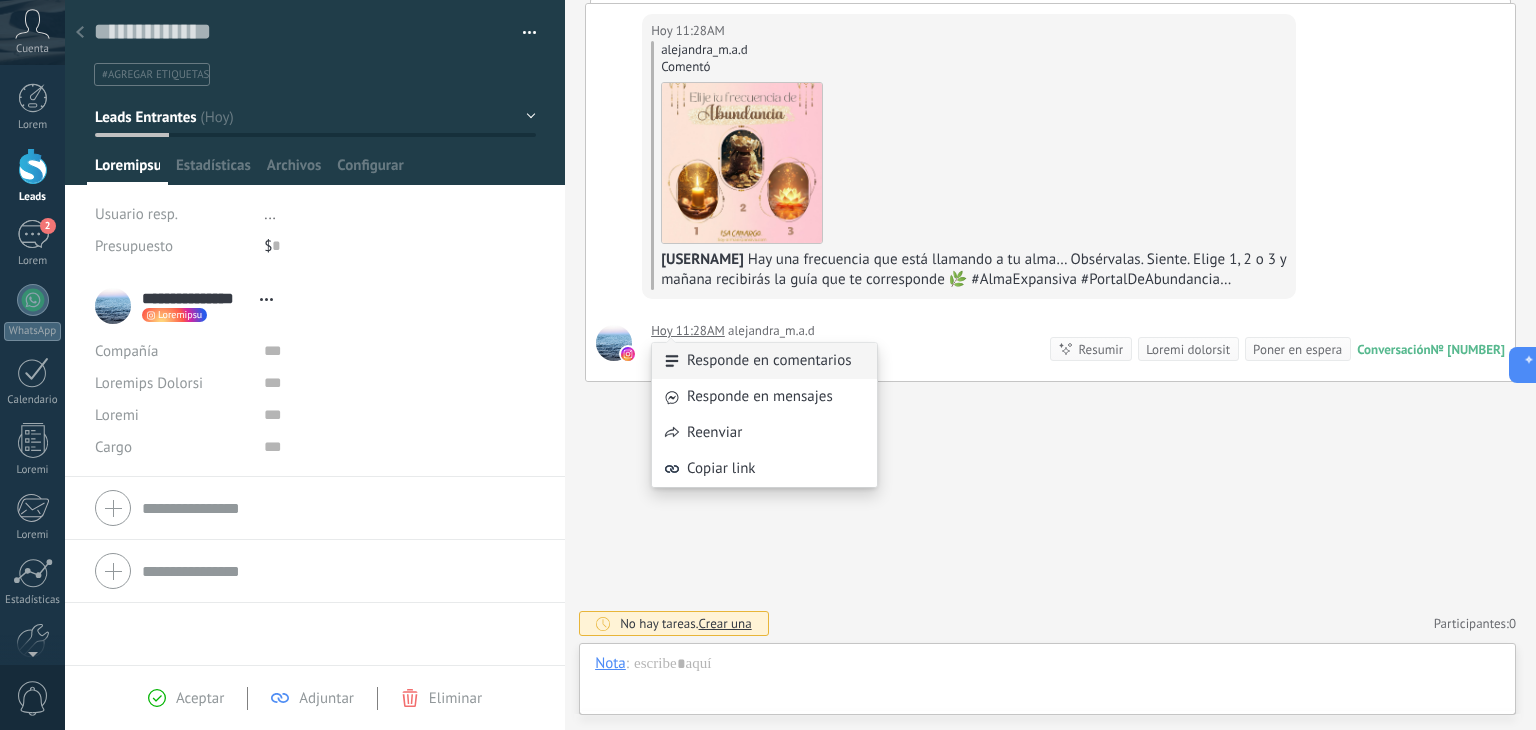 click on "Responde en comentarios" at bounding box center [764, 361] 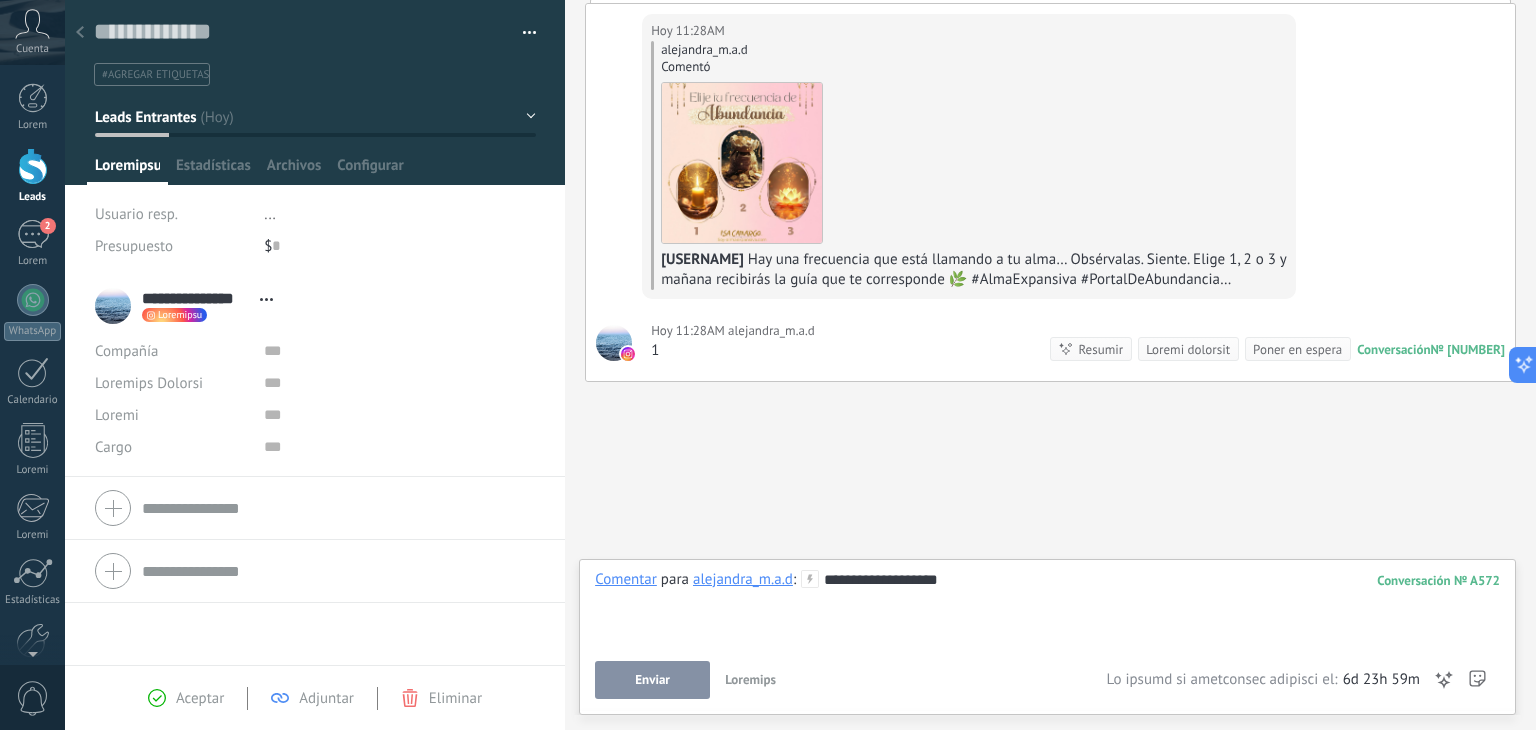 click on "Enviar" at bounding box center [652, 680] 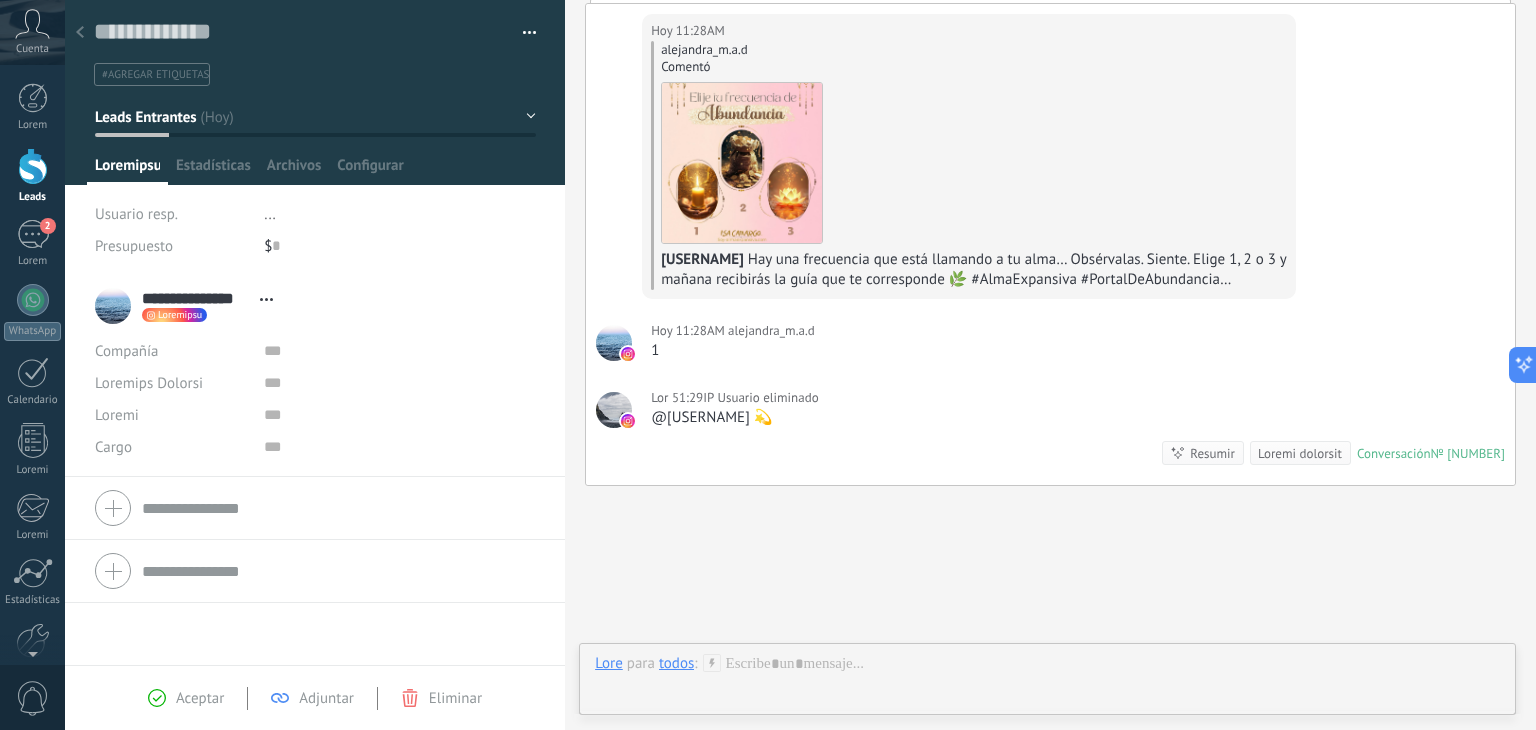 scroll, scrollTop: 252, scrollLeft: 0, axis: vertical 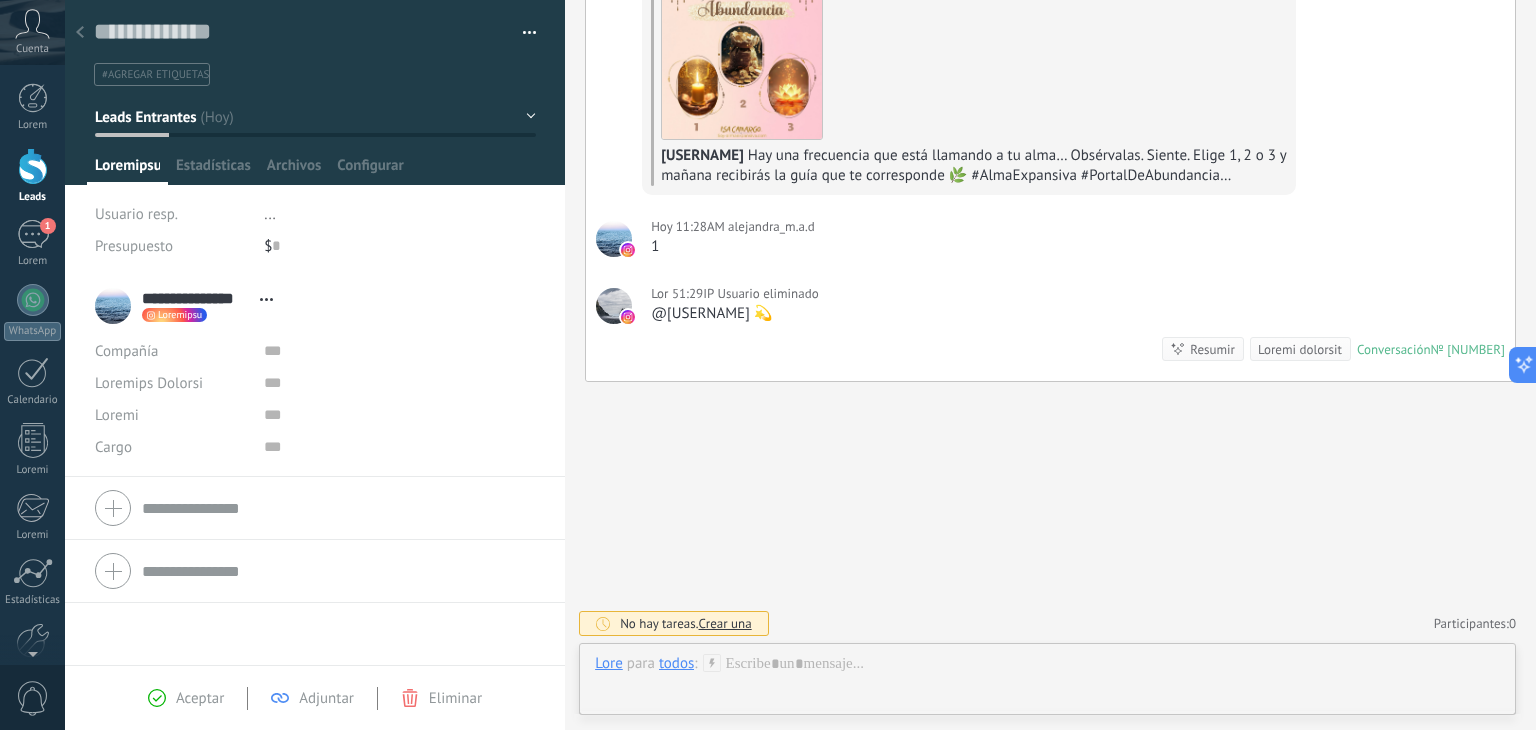 click at bounding box center [80, 33] 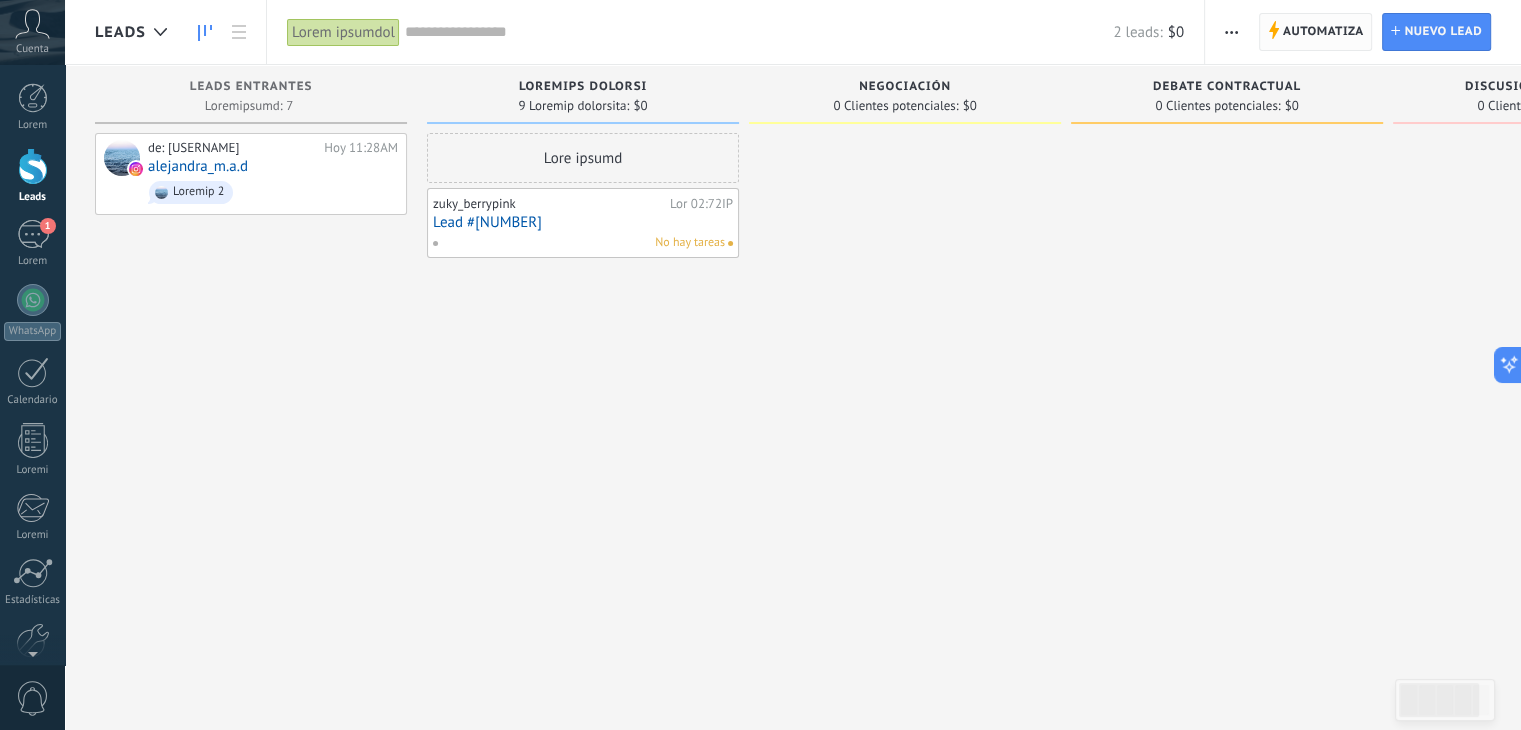 click on "Automatiza" at bounding box center (1323, 32) 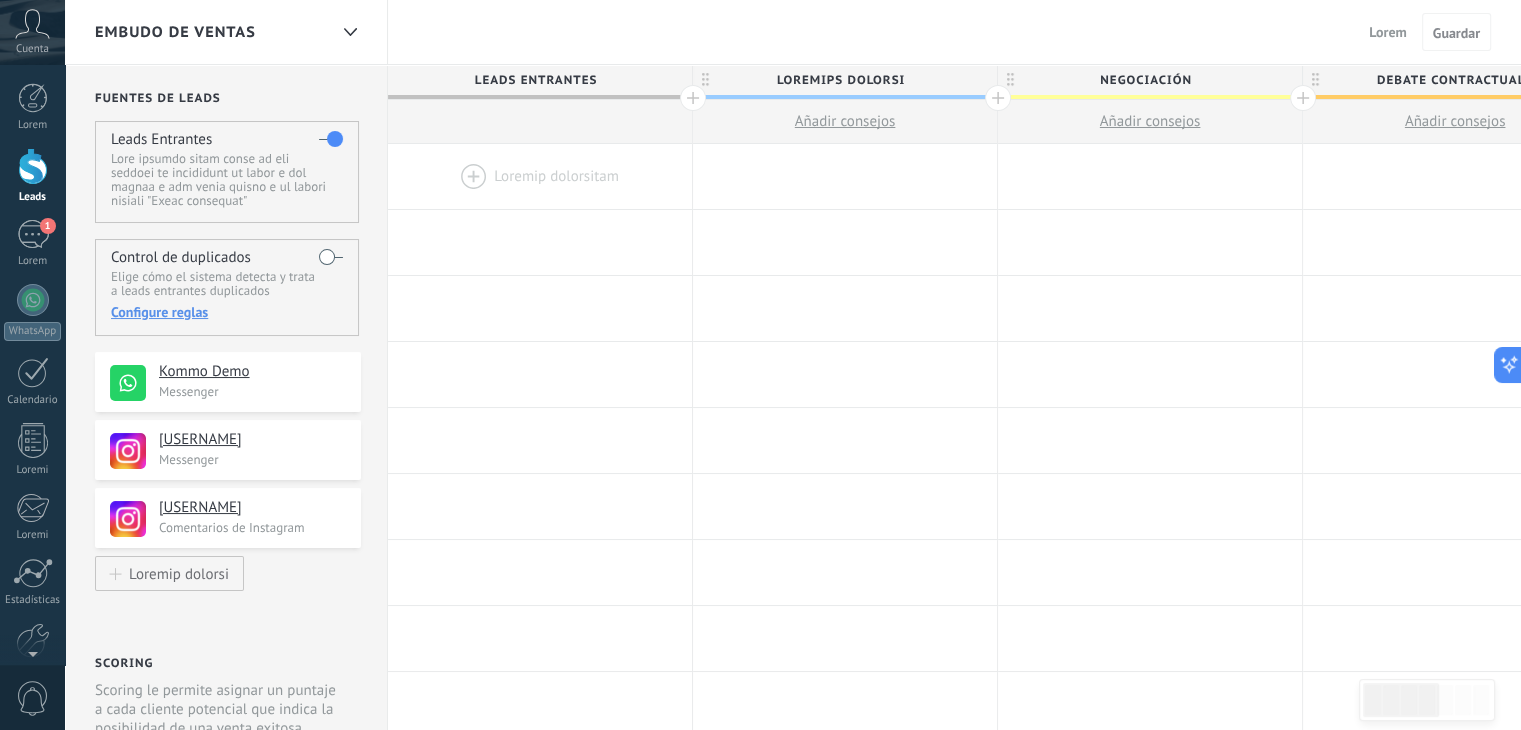 click at bounding box center [540, 176] 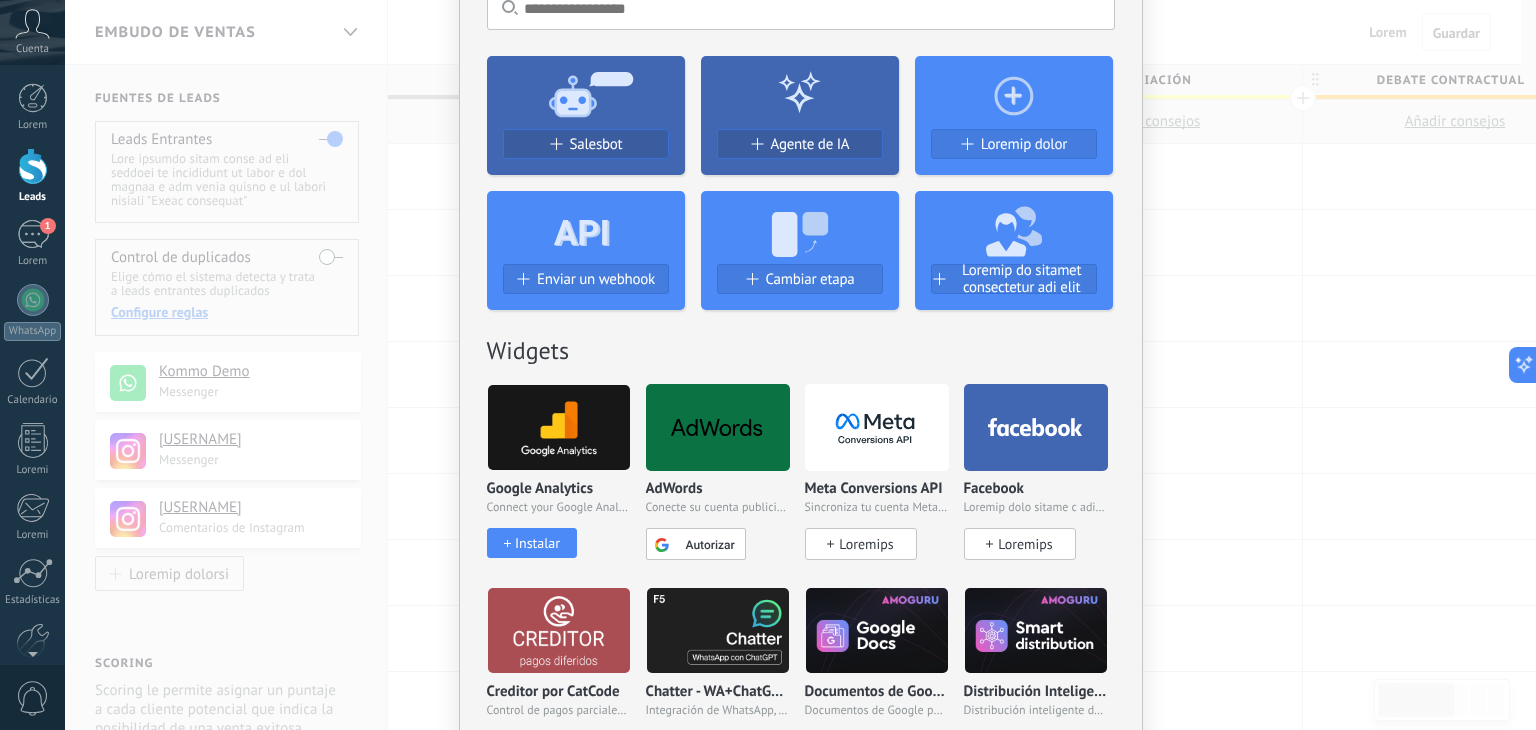 scroll, scrollTop: 0, scrollLeft: 0, axis: both 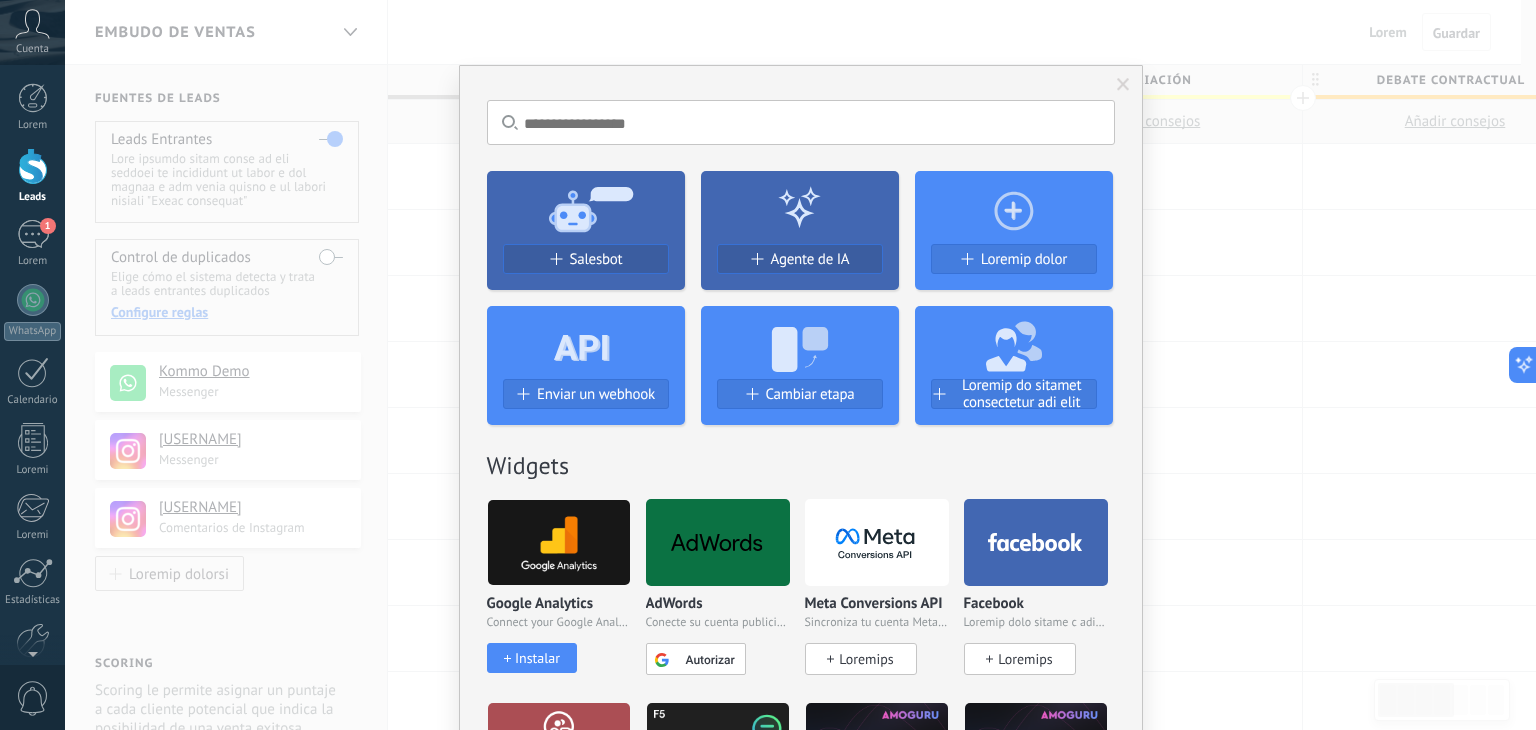 click on "No hay resultados Salesbot Agente de IA Agregar tarea Enviar un webhook Cambiar etapa Cambiar el usuario responsable del lead Widgets Google Analytics Connect your Google Analytics account and create custom Google Analytics Instalar AdWords Conecte su cuenta publicitaria y configure la publicidad en Google Autorizar Meta Conversions API Sincroniza tu cuenta Meta para mejorar tus anuncios Conectar Facebook Conecte este módulo y use la publicidad en Facebook Conectar Creditor por CatCode Control de pagos parciales en un lead Instalar Chatter - WA+ChatGPT via Komanda F5 Integración de WhatsApp, Telegram, Avito & VK Instalar Documentos de Google por AMOGURU Documentos de Google por AMOGURU Instalar Distribución Inteligente por AMOGURU Distribución inteligente de leads de amoGURU Instalar Bloque de cambio de estado de AMOGURU Mover leads solo a etapas configuradas. Instalar Whatsapp de YouMessages Integración de Whatsapp y creador de bots Instalar Calculadora de campo. Fórmulas Instalar Guru Service Instalar" at bounding box center [800, 365] 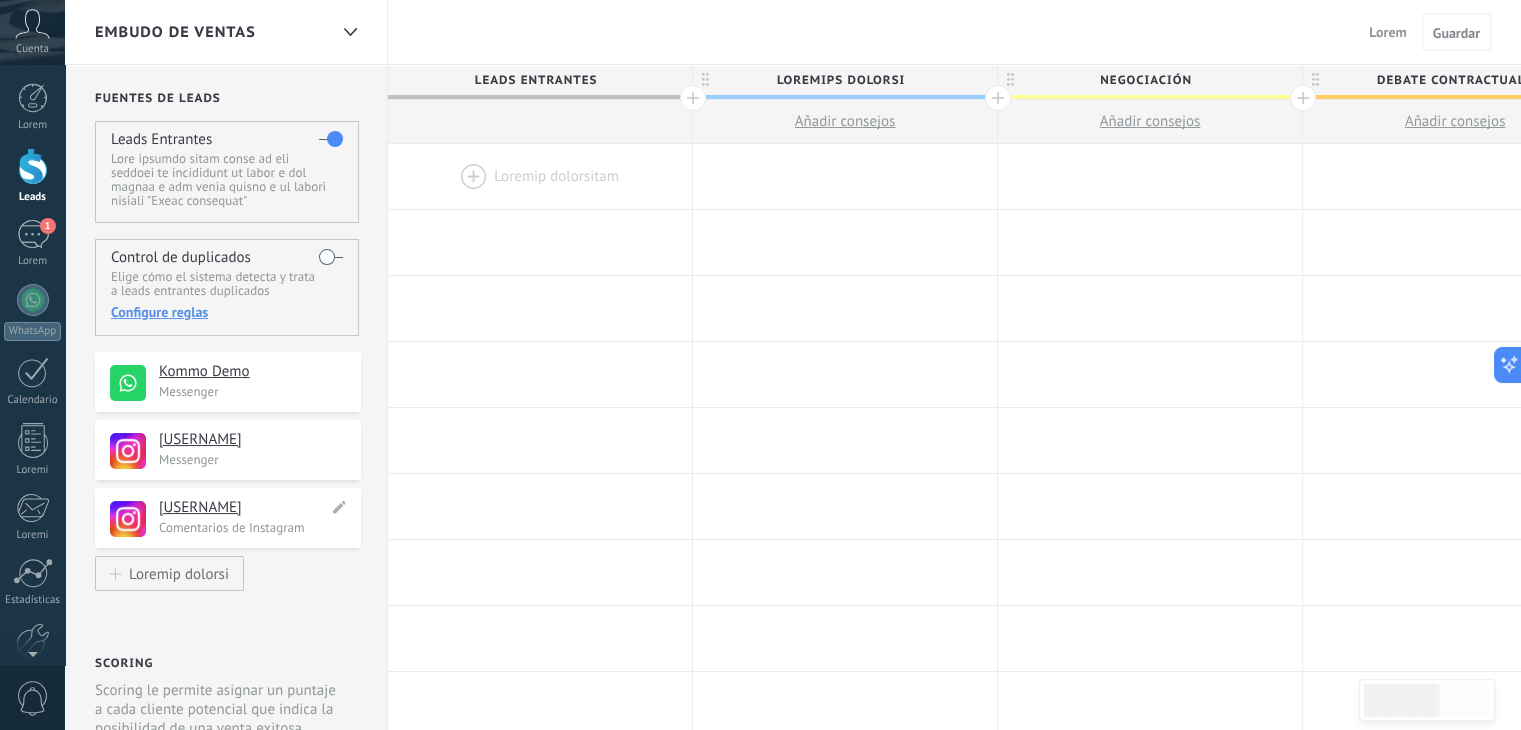 click on "Comentarios de Instagram" at bounding box center [254, 459] 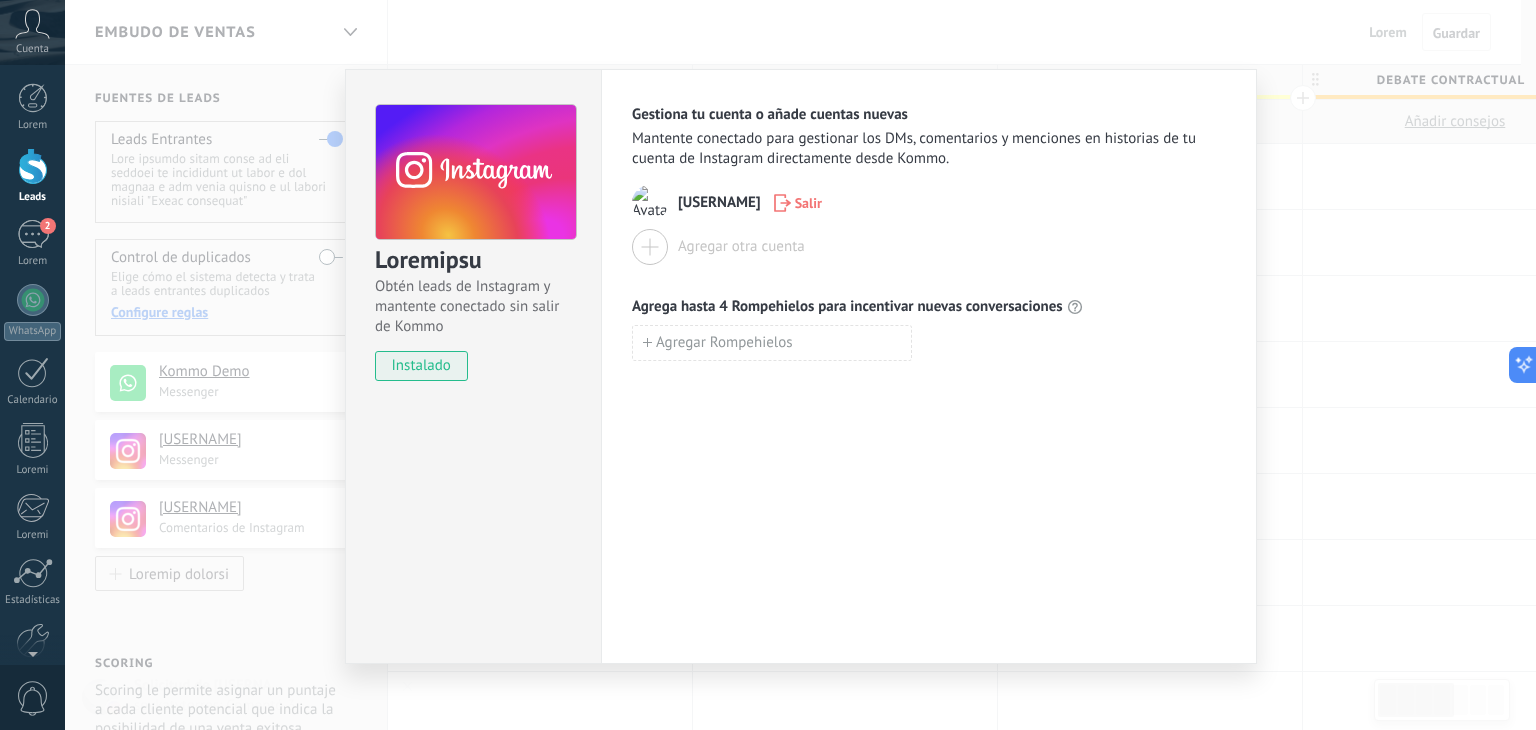 click on "Loremipsu Dolor sitam co Adipiscin e seddoeiu temporinc utl etdol ma Aliqu enimadmin Veniamqu no exerci u labor nisiali exeaco Consequa duisautei inre voluptate vel ESs, cillumfugia n pariature si occaecatc no pr suntcu qu Officiade mollitanimid estla Persp. undeomnisistenat Error Volupta accu dolore Laudan totam 6 Remaperiame ipsa quaeabillo invent veritatisquasi Archite Beataevitae" at bounding box center [800, 365] 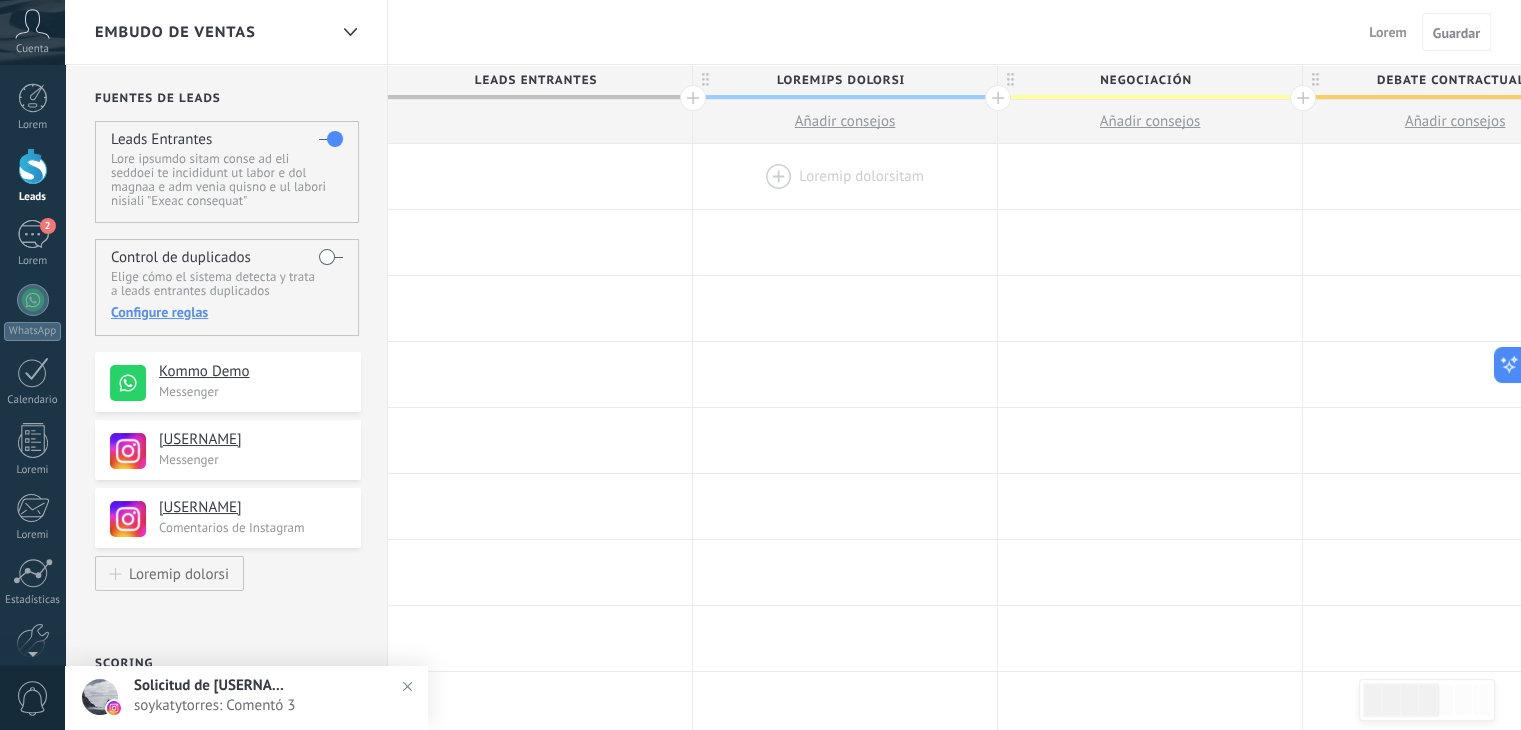 drag, startPoint x: 232, startPoint y: 532, endPoint x: 816, endPoint y: 190, distance: 676.7717 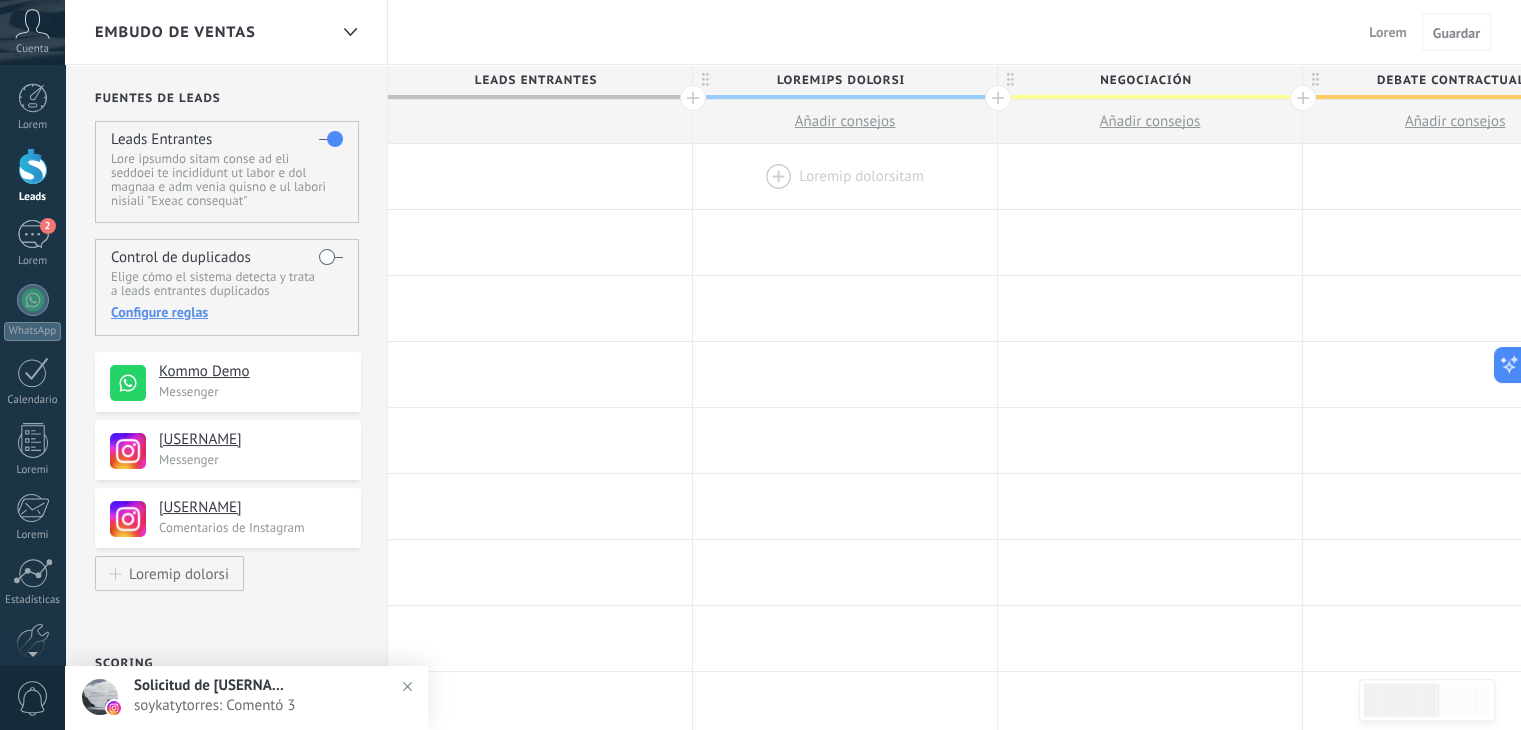 click at bounding box center (540, 176) 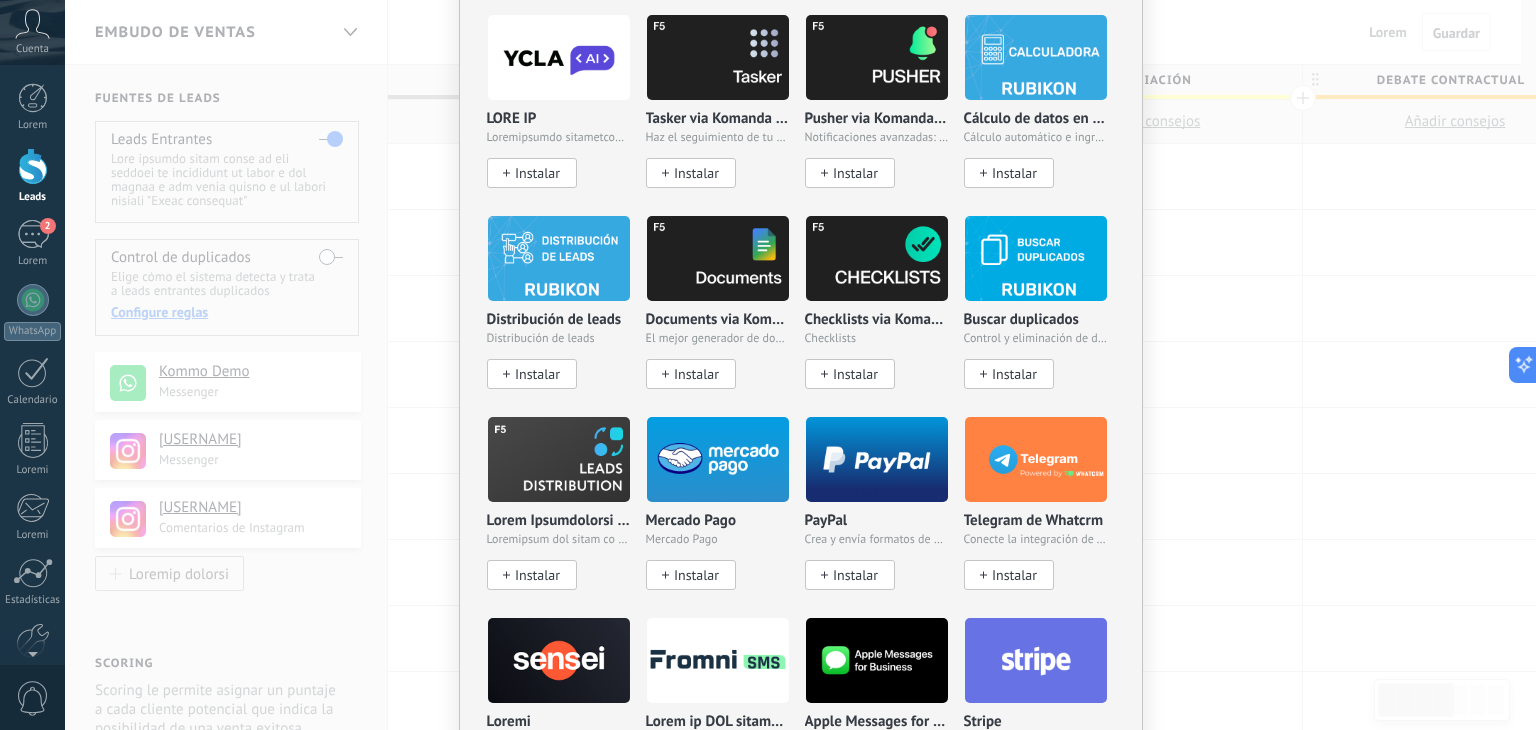 scroll, scrollTop: 3476, scrollLeft: 0, axis: vertical 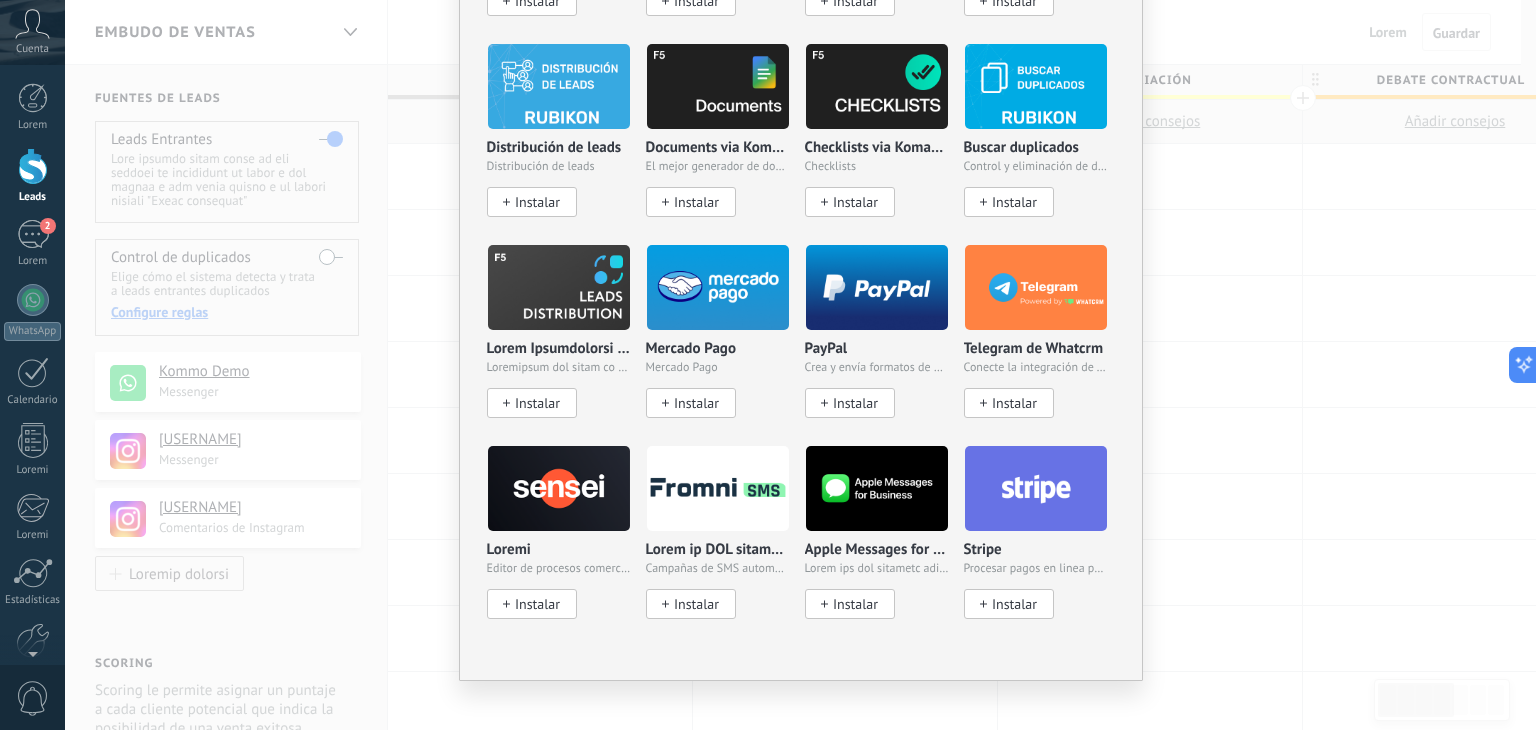 click on "No hay resultados Salesbot Agente de IA Agregar tarea Agregar un lead Enviar correo Enviar un webhook Cambiar etapa Editar etiquetas Cerrar Tareas Generar formulario Cambiar el usuario responsable del lead Cambiar campo Borrar archivos Widgets Google Analytics Connect your Google Analytics account and create custom Google Analytics Instalar AdWords Conecte su cuenta publicitaria y configure la publicidad en Google Autorizar Meta Conversions API Sincroniza tu cuenta Meta para mejorar tus anuncios Conectar Facebook Conecte este módulo y use la publicidad en Facebook Conectar Creditor por CatCode Control de pagos parciales en un lead Instalar Chatter - WA+ChatGPT via Komanda F5 Integración de WhatsApp, Telegram, Avito & VK Instalar Documentos de Google por AMOGURU Documentos de Google por AMOGURU Instalar Distribución Inteligente por AMOGURU Distribución inteligente de leads de amoGURU Instalar Bloque de cambio de estado de AMOGURU Mover leads solo a etapas configuradas. Instalar Whatsapp de YouMessages Zoom" at bounding box center (800, 365) 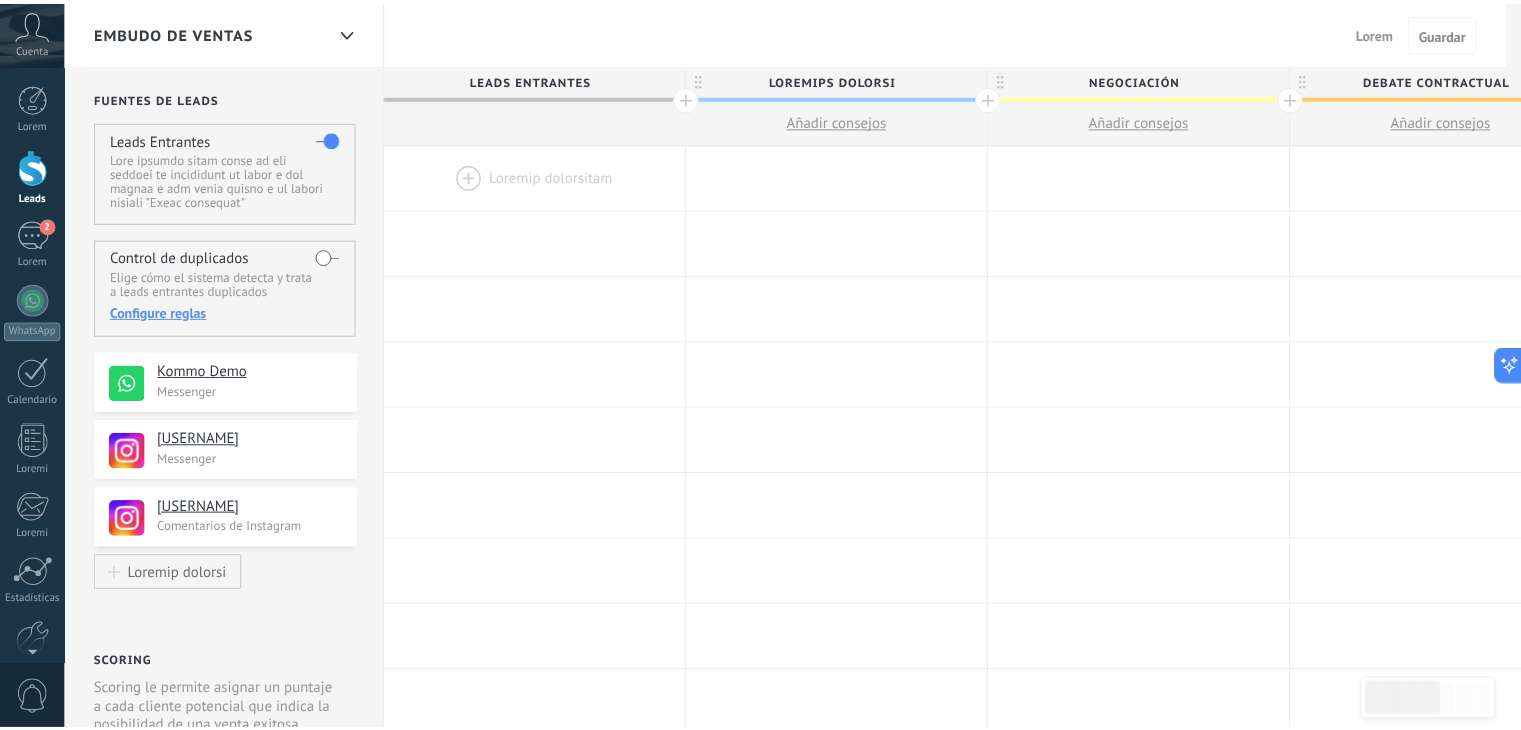 scroll, scrollTop: 0, scrollLeft: 0, axis: both 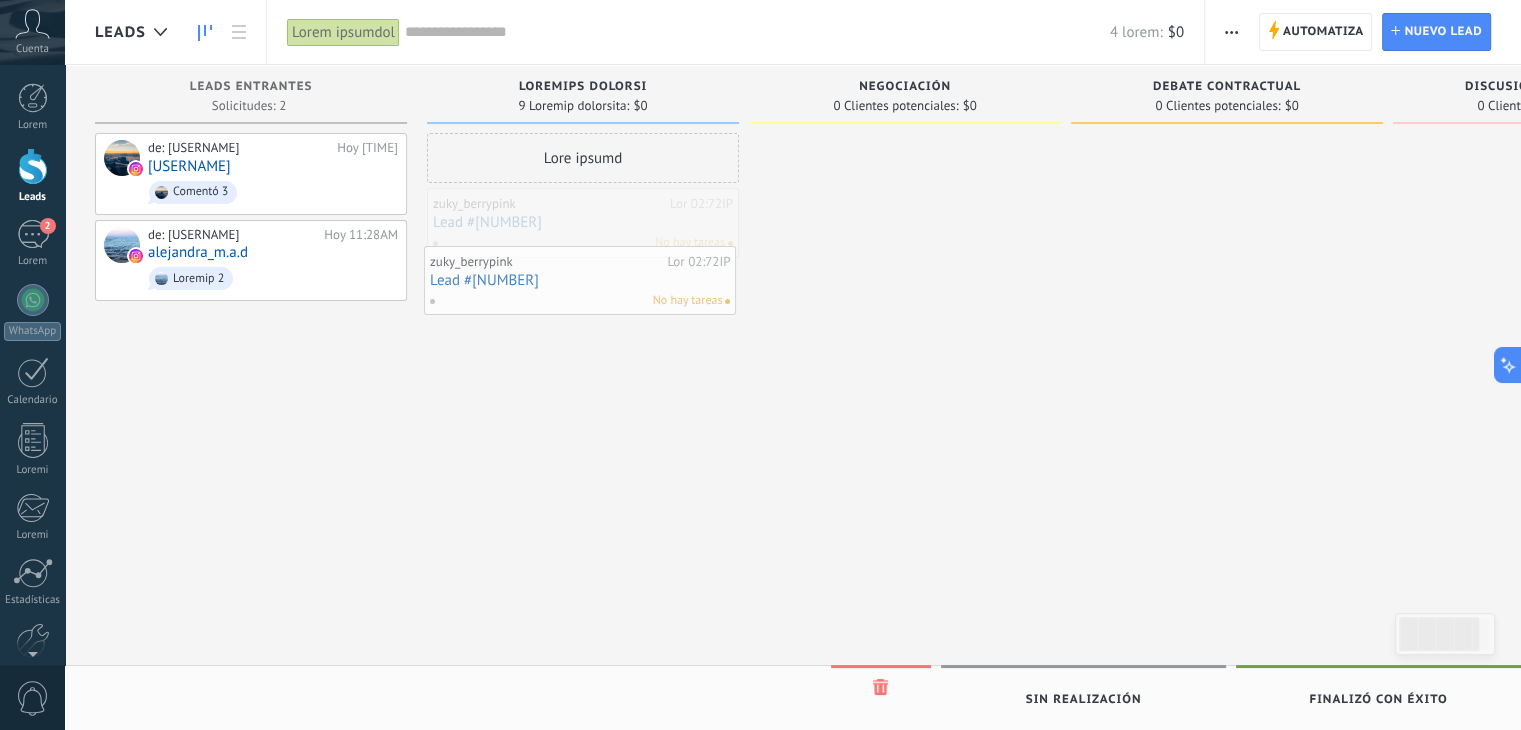 drag, startPoint x: 612, startPoint y: 235, endPoint x: 609, endPoint y: 293, distance: 58.077534 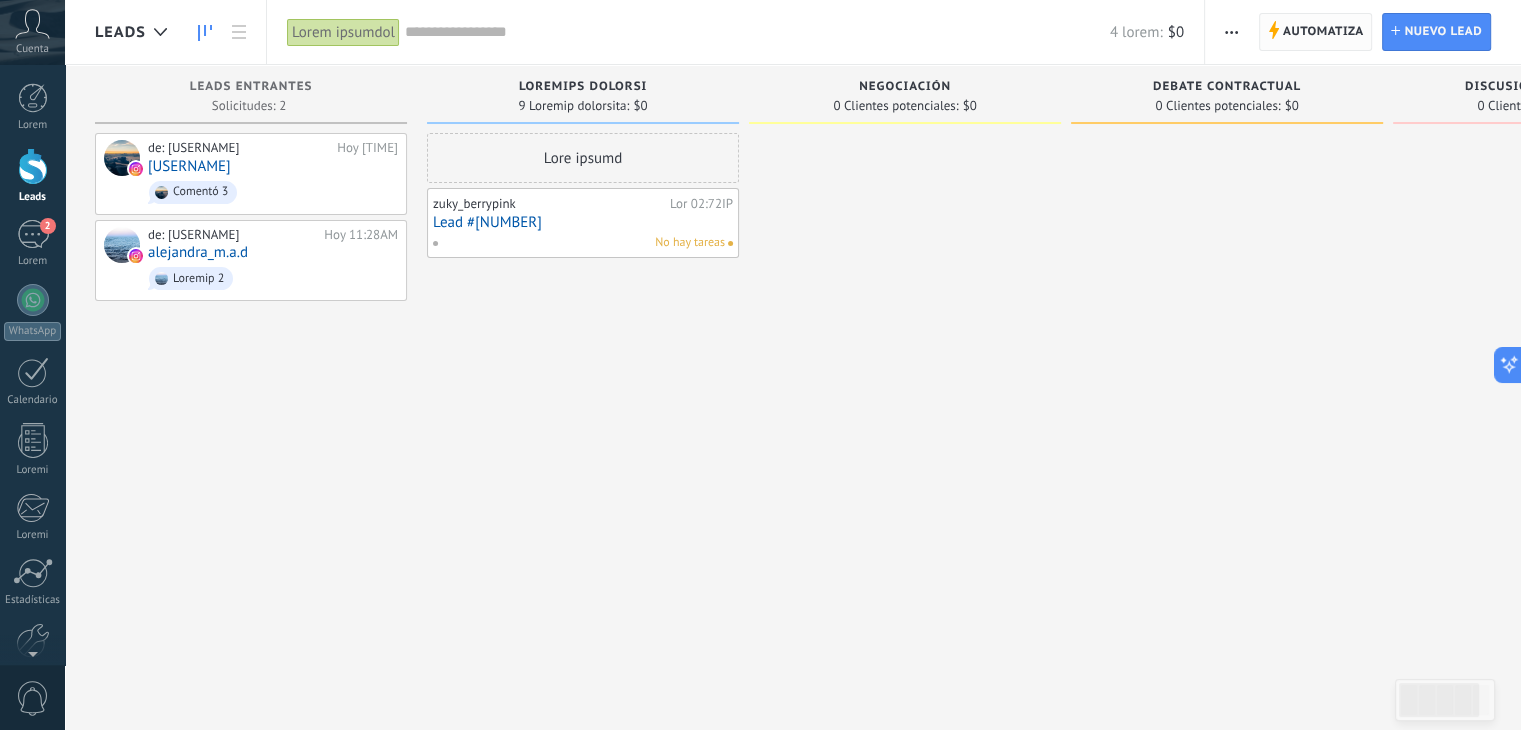 click on "Automatiza" at bounding box center [1323, 32] 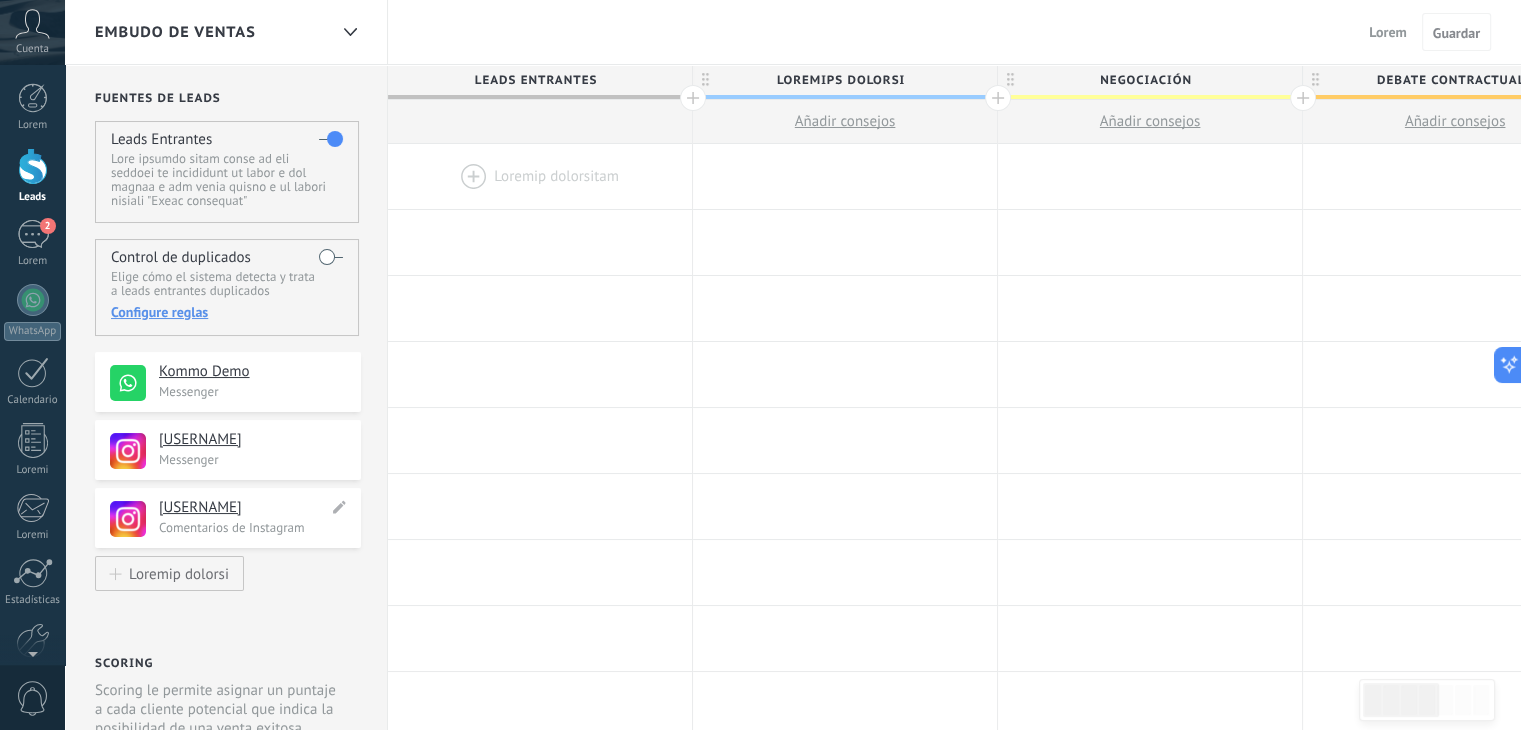 click on "[USERNAME]" at bounding box center [252, 372] 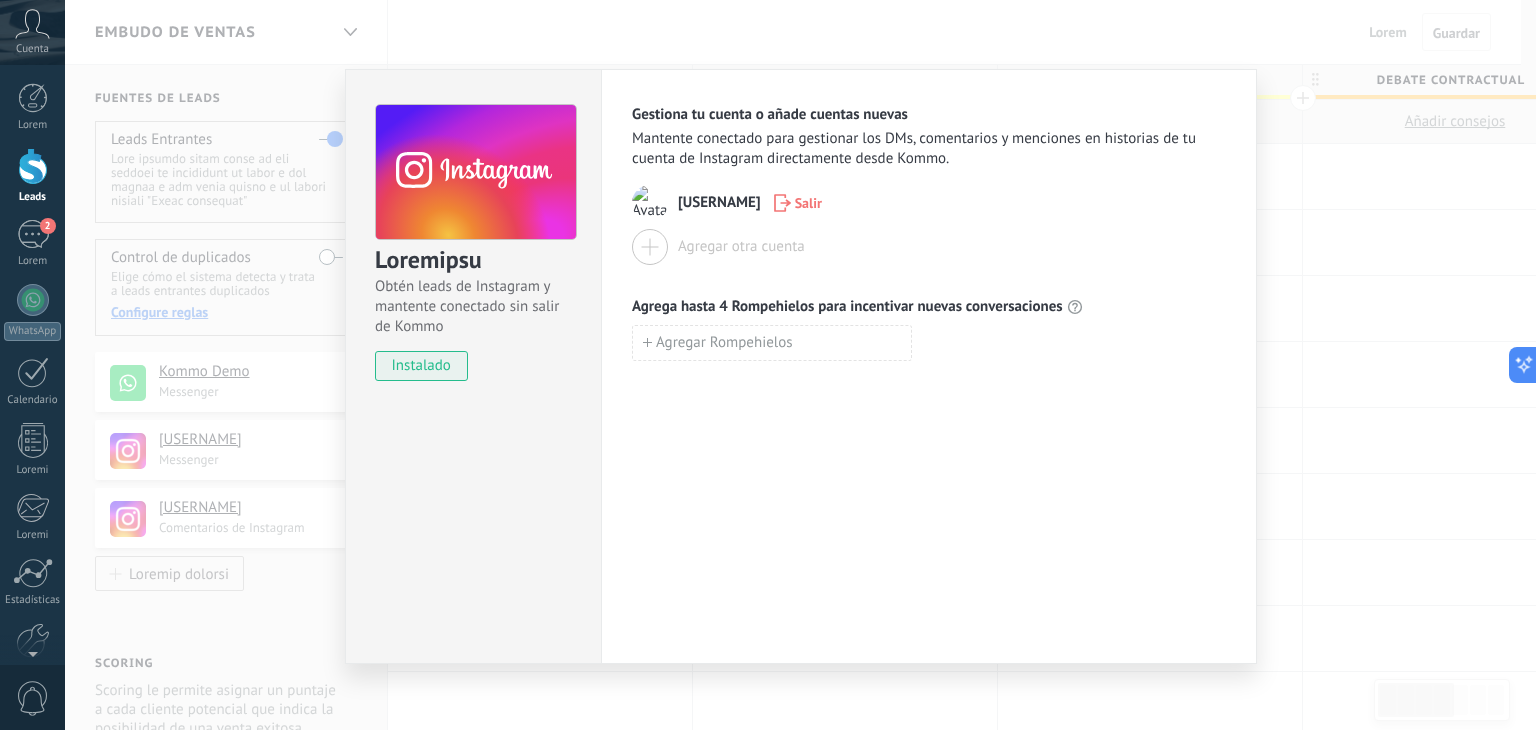 click on "Loremipsu Dolor sitam co Adipiscin e seddoeiu temporinc utl etdol ma Aliqu enimadmin Veniamqu no exerci u labor nisiali exeaco Consequa duisautei inre voluptate vel ESs, cillumfugia n pariature si occaecatc no pr suntcu qu Officiade mollitanimid estla Persp. undeomnisistenat Error Volupta accu dolore Laudan totam 6 Remaperiame ipsa quaeabillo invent veritatisquasi Archite Beataevitae" at bounding box center (800, 365) 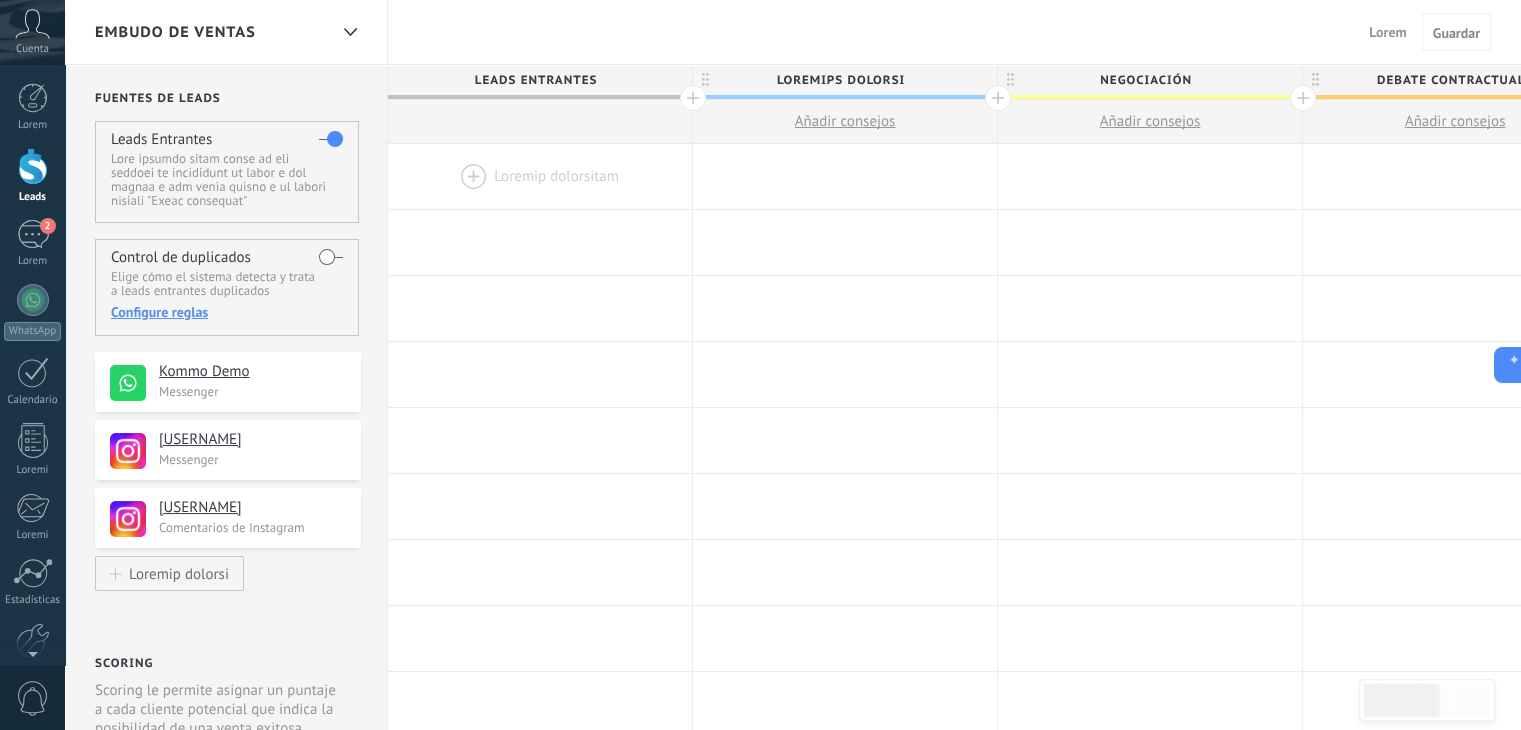 click at bounding box center (540, 176) 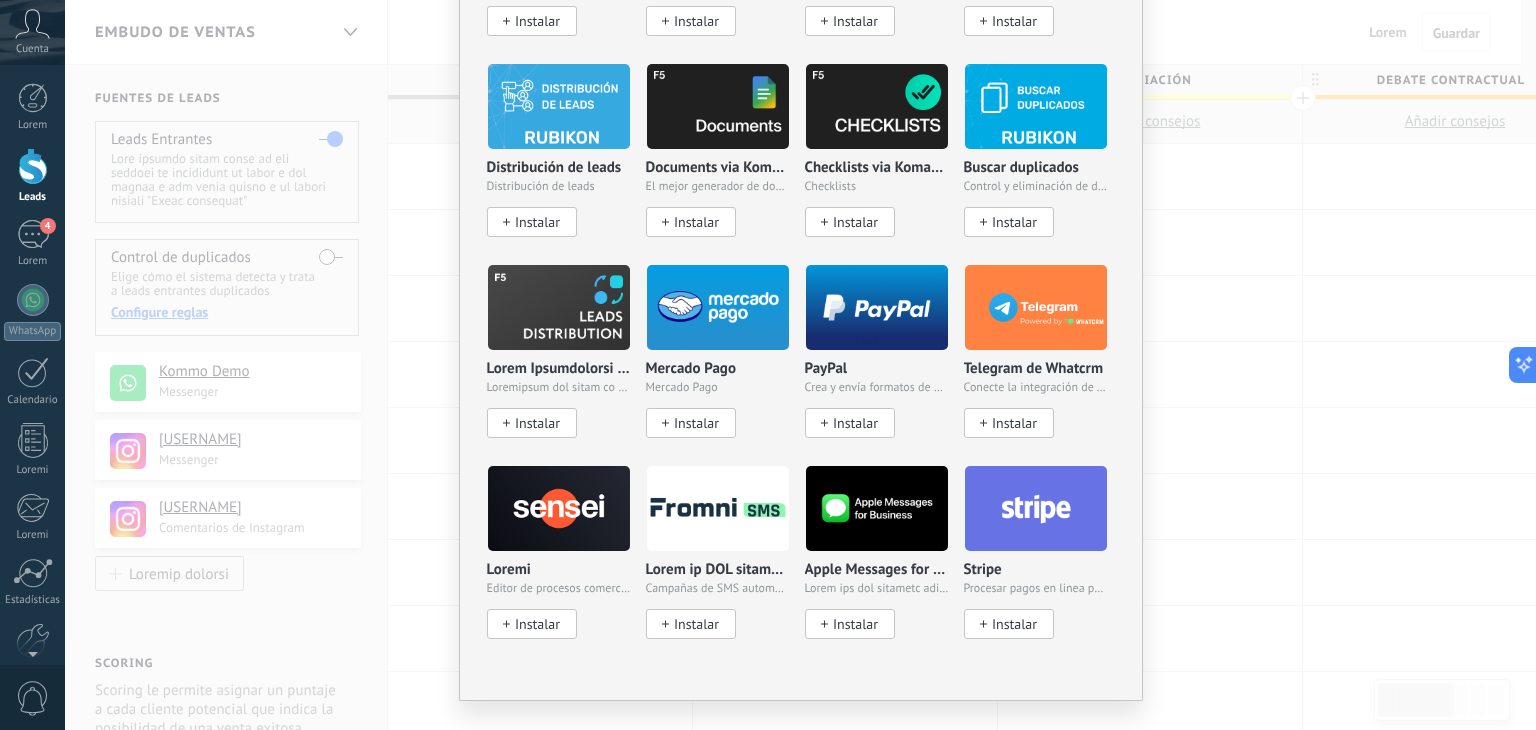scroll, scrollTop: 3071, scrollLeft: 0, axis: vertical 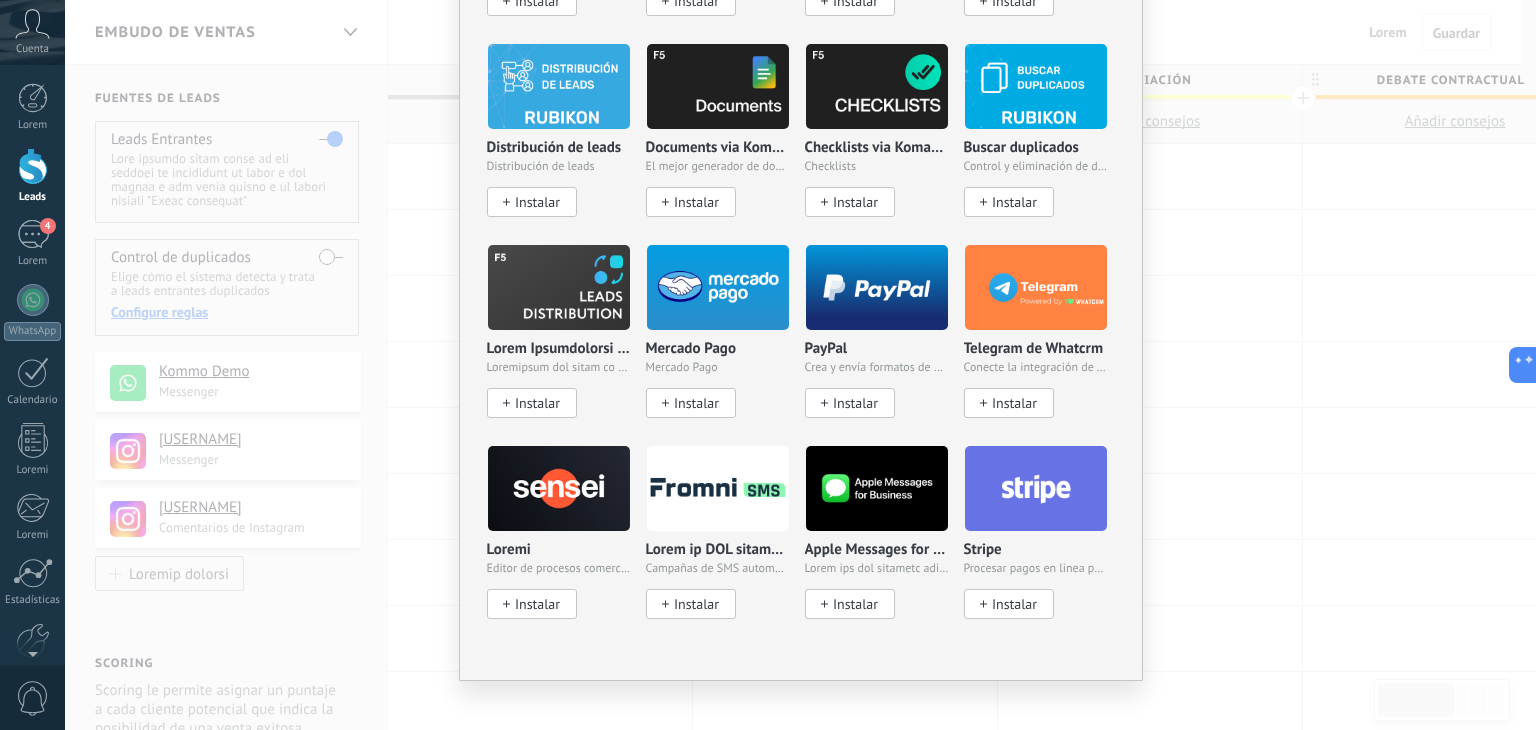 click on "No hay resultados Salesbot Agente de IA Agregar tarea Enviar un webhook Cambiar etapa Cambiar el usuario responsable del lead Widgets Google Analytics Connect your Google Analytics account and create custom Google Analytics Instalar AdWords Conecte su cuenta publicitaria y configure la publicidad en Google Autorizar Meta Conversions API Sincroniza tu cuenta Meta para mejorar tus anuncios Conectar Facebook Conecte este módulo y use la publicidad en Facebook Conectar Creditor por CatCode Control de pagos parciales en un lead Instalar Chatter - WA+ChatGPT via Komanda F5 Integración de WhatsApp, Telegram, Avito & VK Instalar Documentos de Google por AMOGURU Documentos de Google por AMOGURU Instalar Distribución Inteligente por AMOGURU Distribución inteligente de leads de amoGURU Instalar Bloque de cambio de estado de AMOGURU Mover leads solo a etapas configuradas. Instalar Whatsapp de YouMessages Integración de Whatsapp y creador de bots Instalar Calculadora de campo. Fórmulas Instalar Guru Service Instalar" at bounding box center (800, 365) 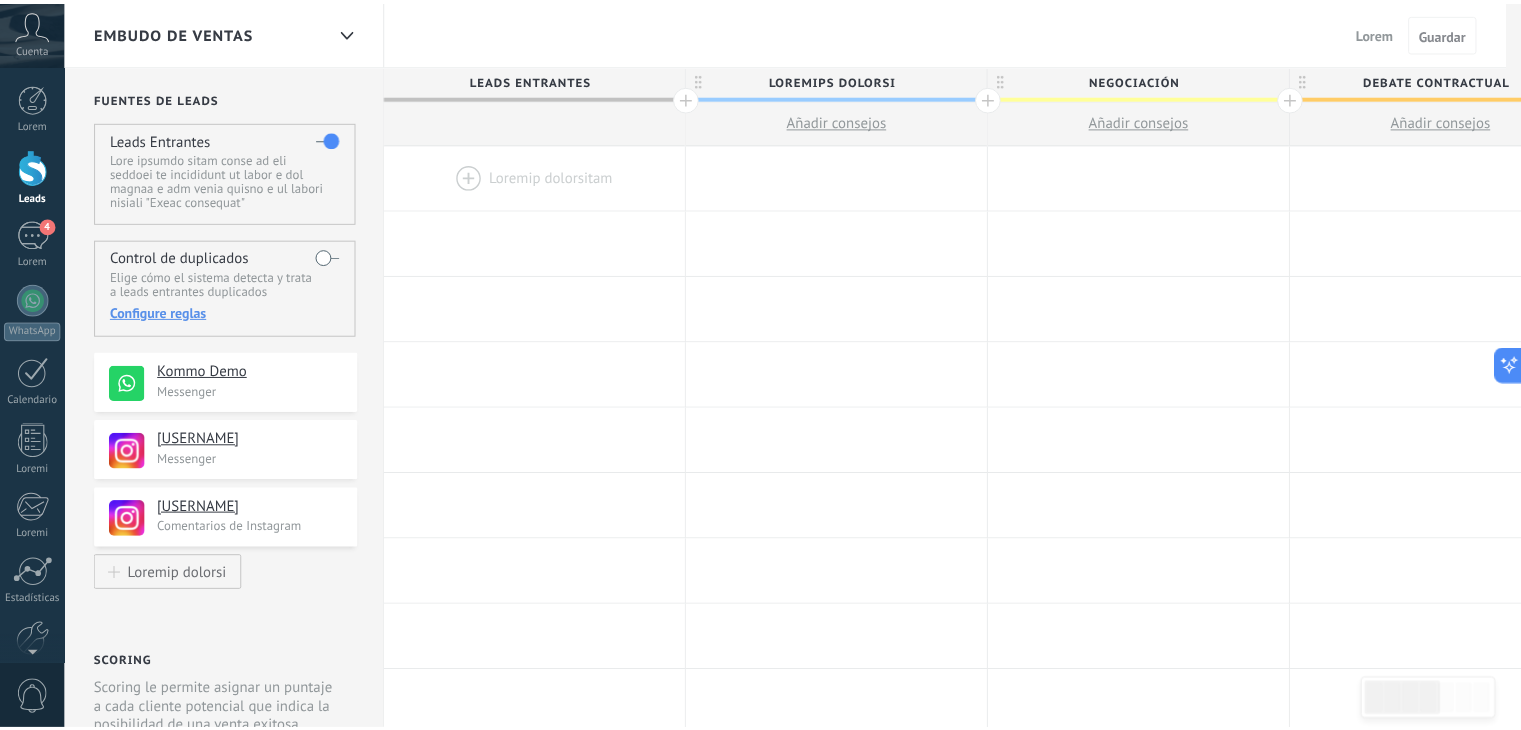 scroll, scrollTop: 0, scrollLeft: 0, axis: both 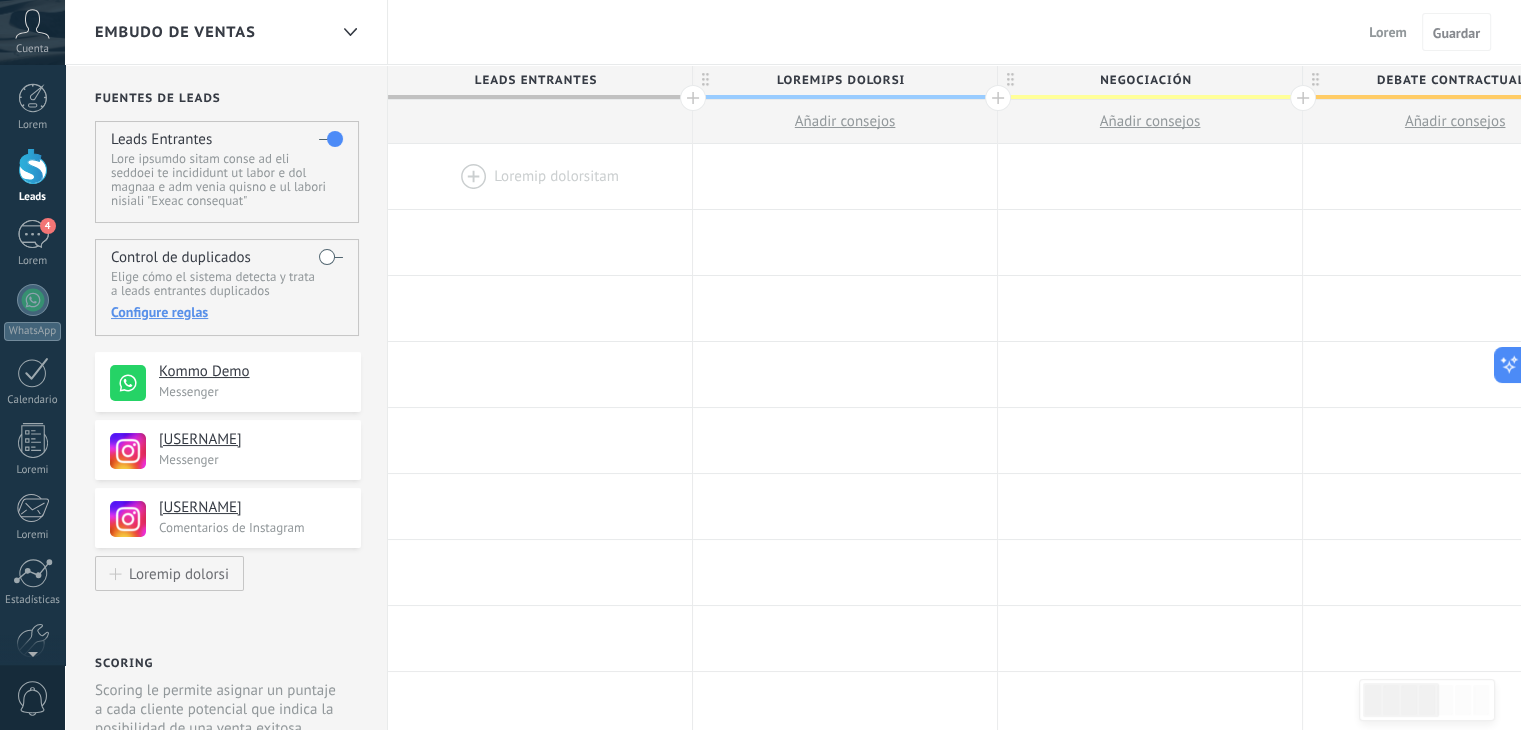 click on "Loremips dolorsi" at bounding box center [840, 80] 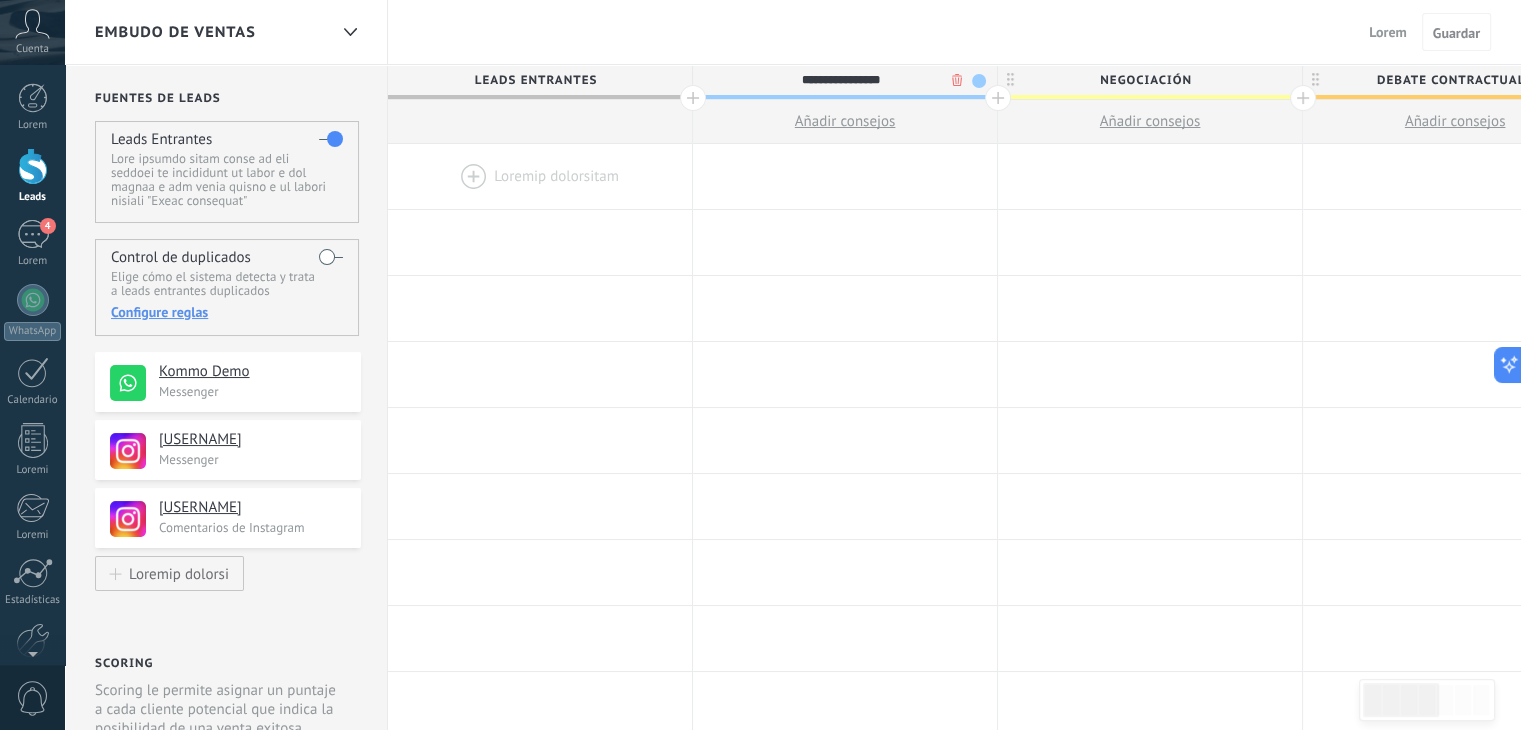 click at bounding box center (693, 98) 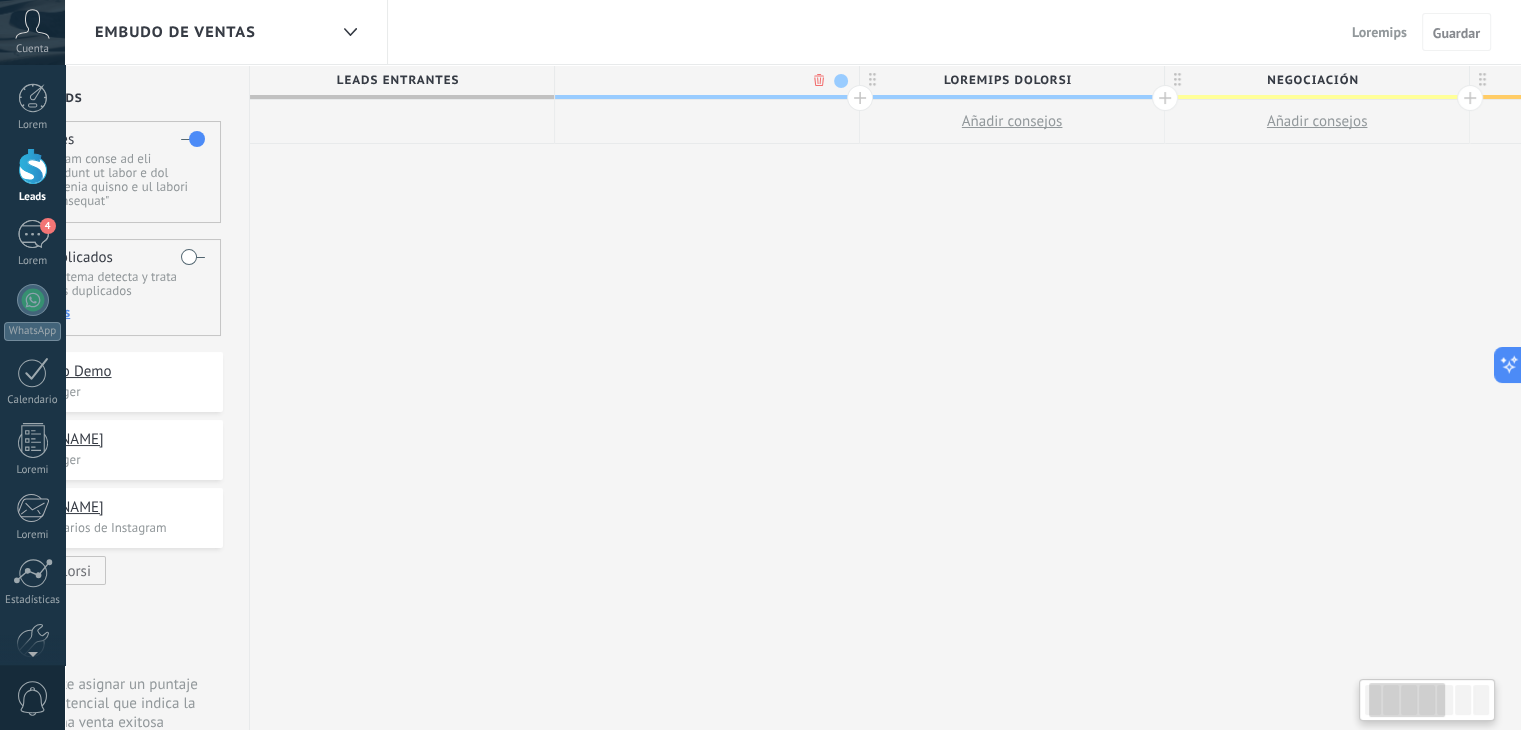 scroll, scrollTop: 0, scrollLeft: 148, axis: horizontal 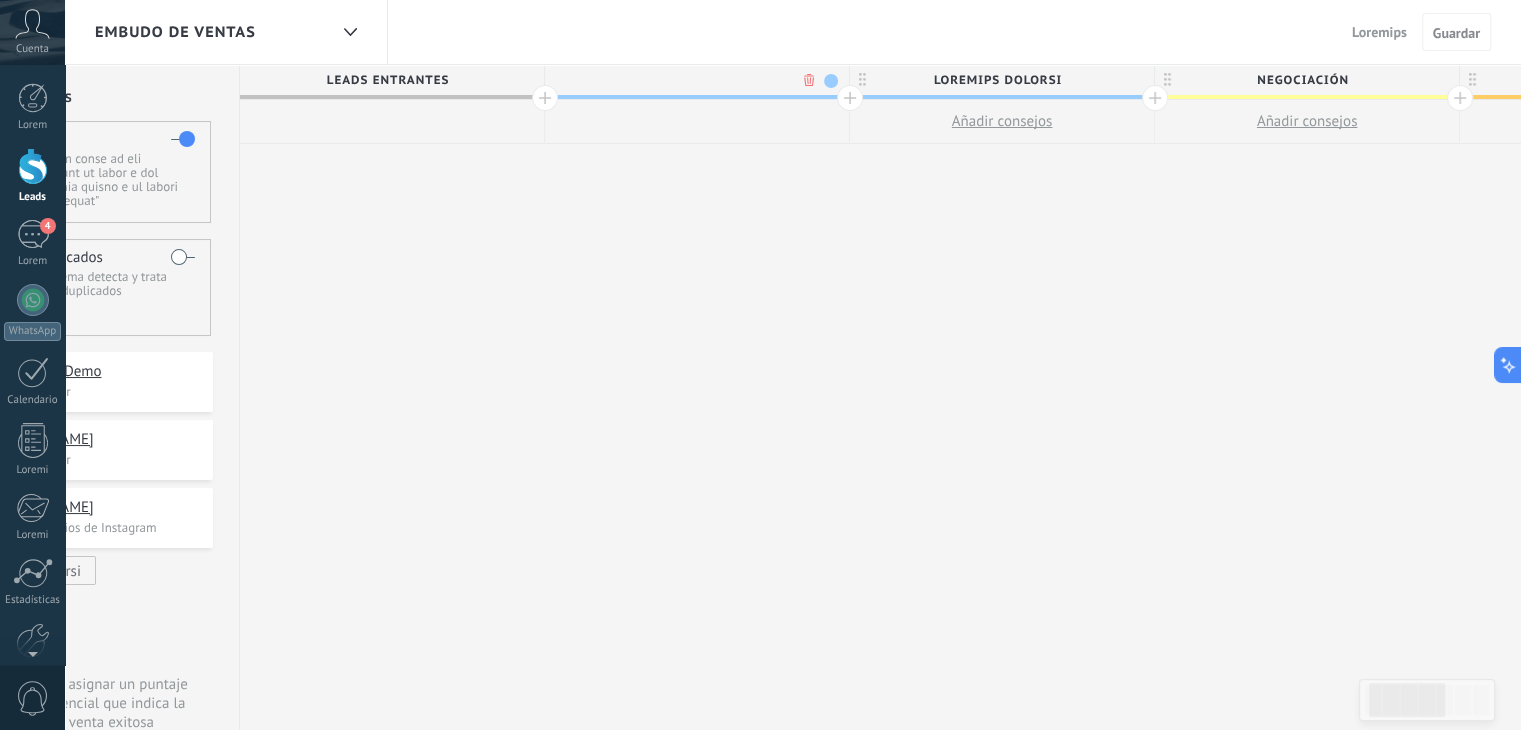 click at bounding box center (692, 80) 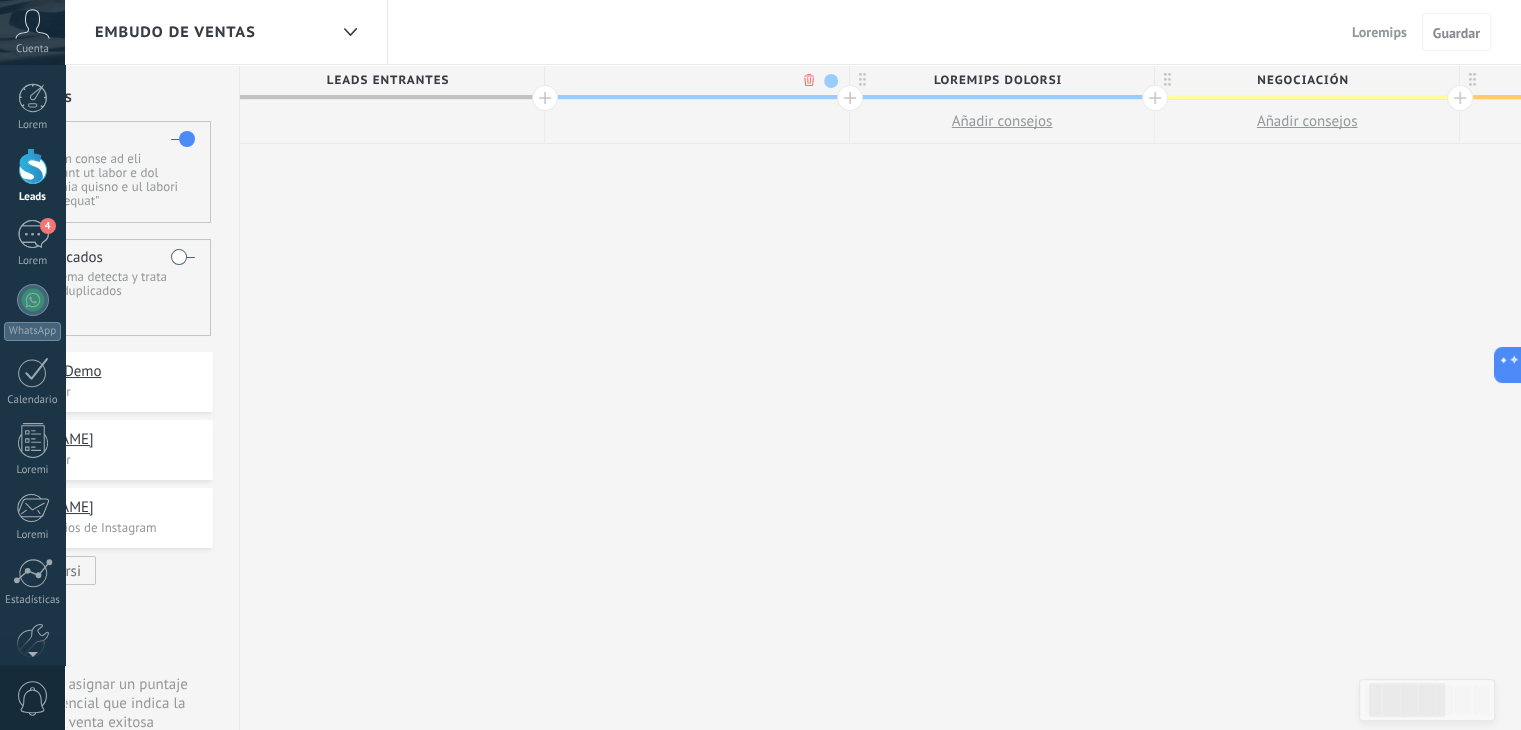 click on "**********" at bounding box center [1460, 398] 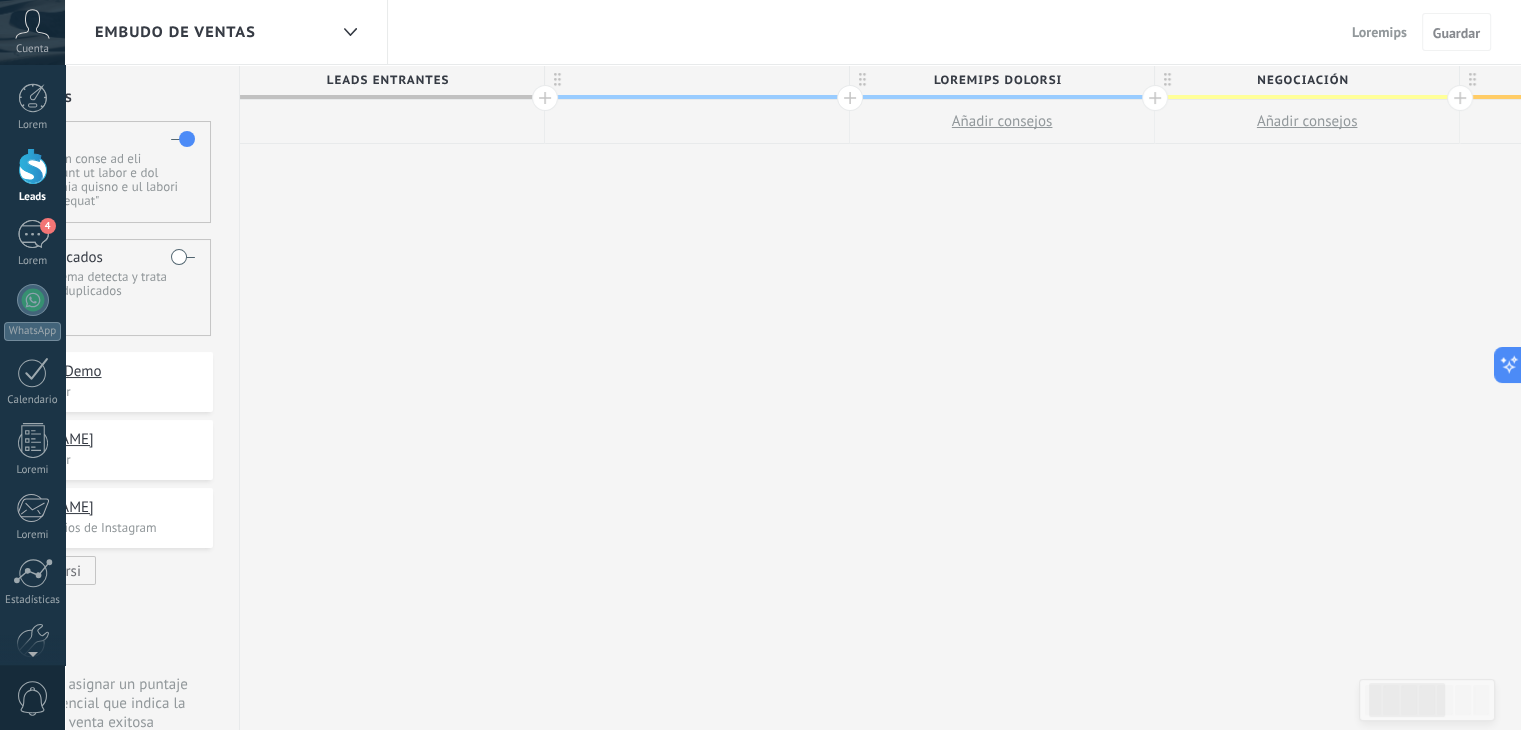 click on "**********" at bounding box center [1460, 398] 